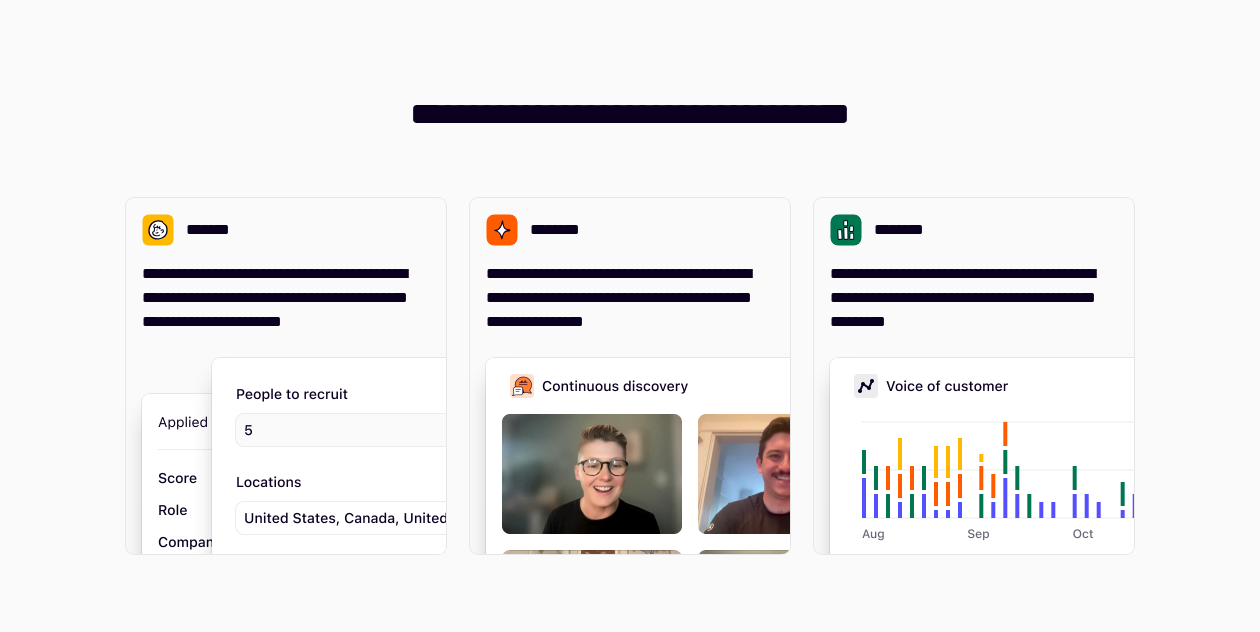 scroll, scrollTop: 0, scrollLeft: 0, axis: both 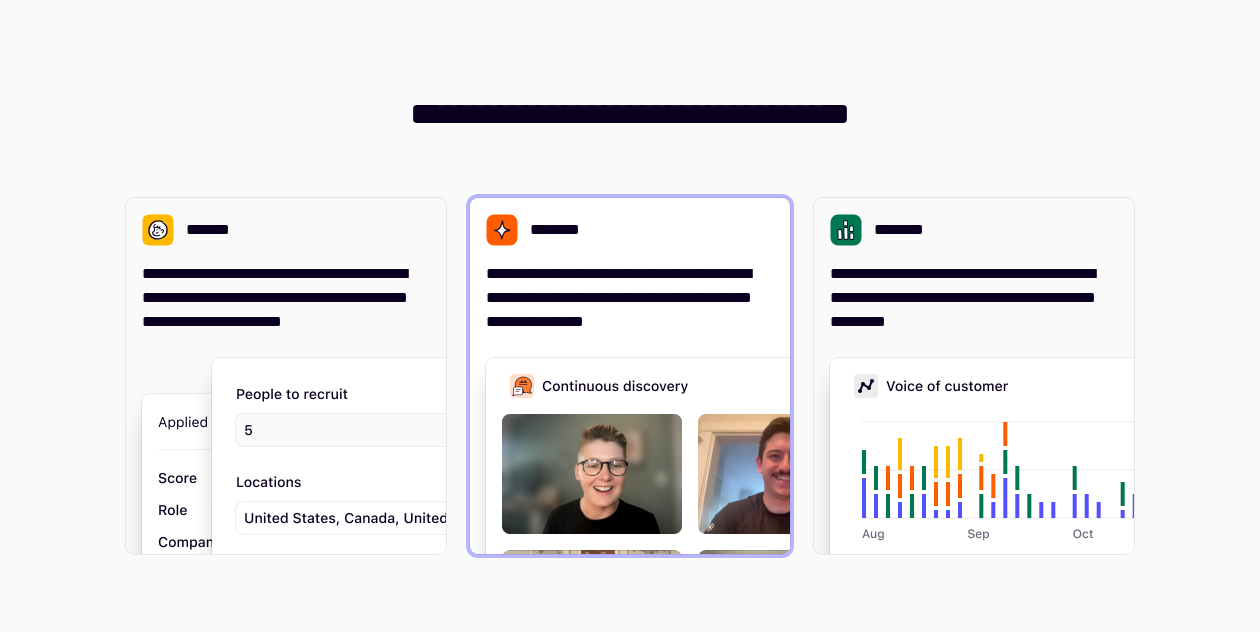 click on "**********" at bounding box center (630, 298) 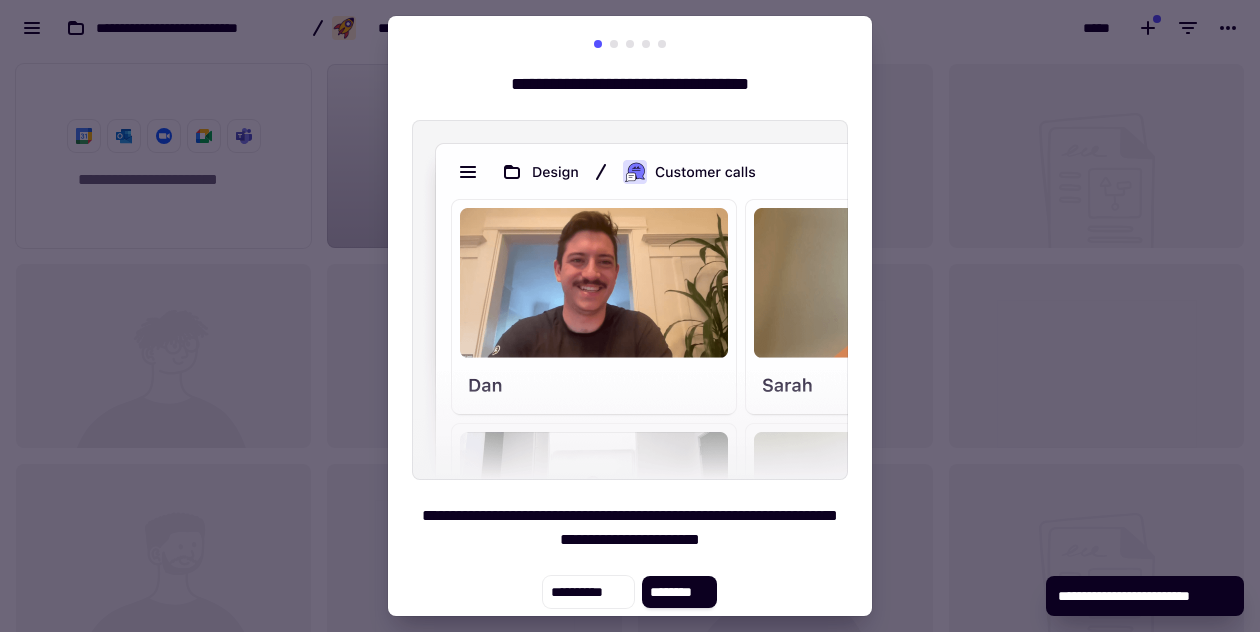 scroll, scrollTop: 1, scrollLeft: 1, axis: both 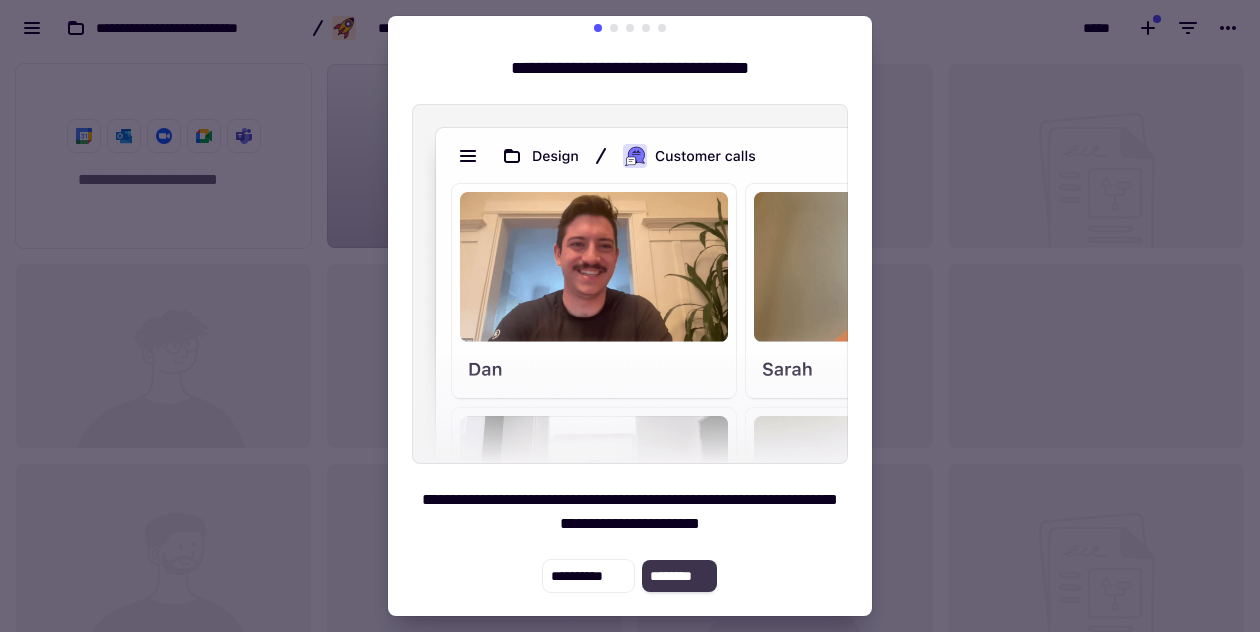 click on "********" 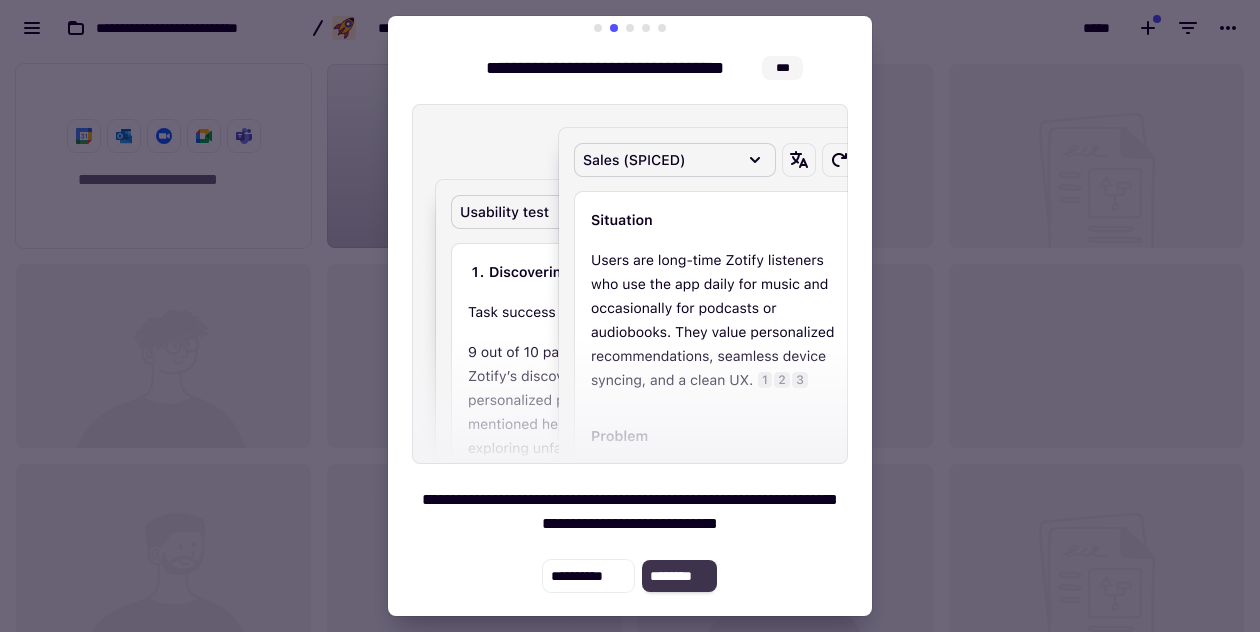 click on "********" 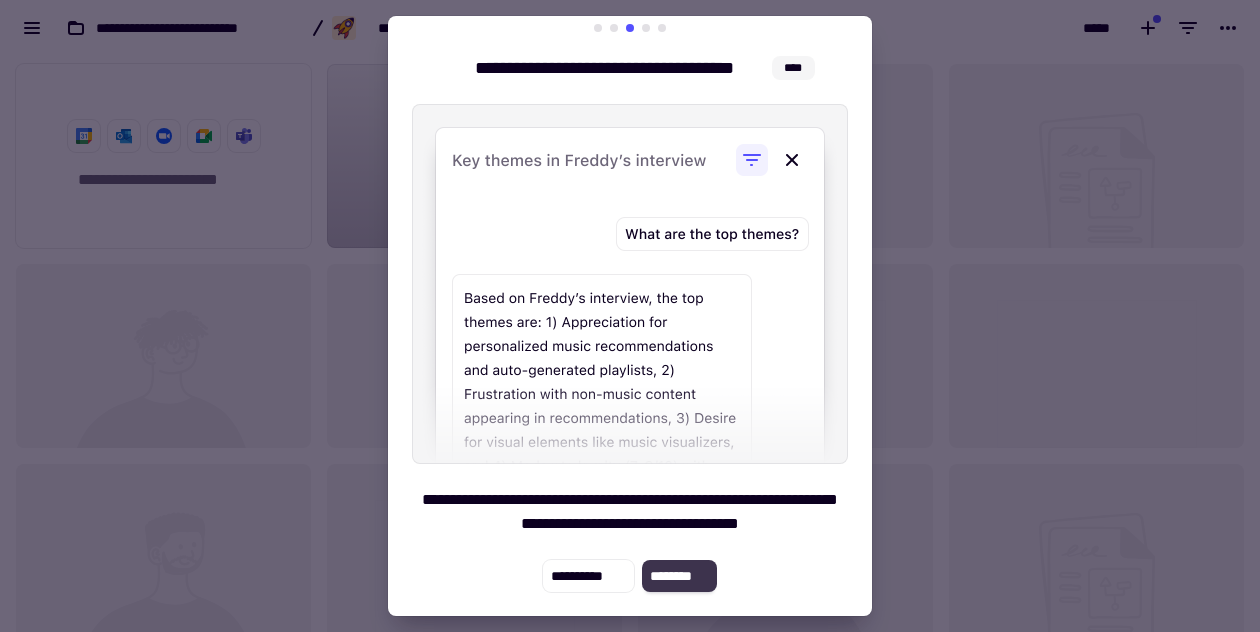 click on "********" 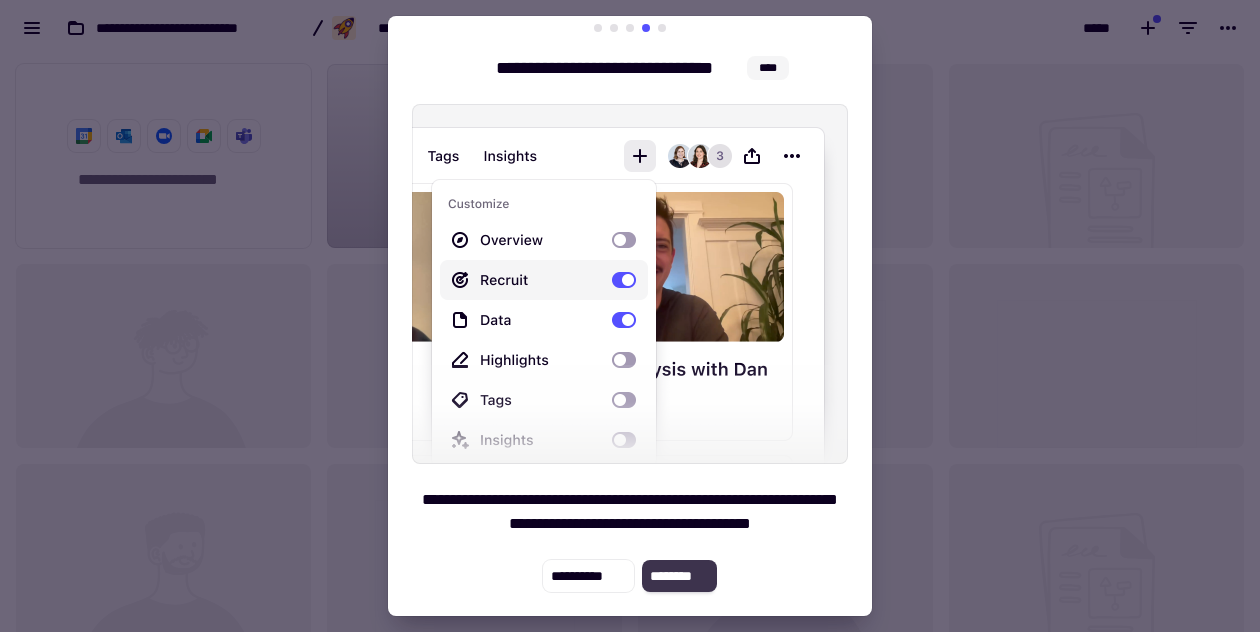 click on "********" 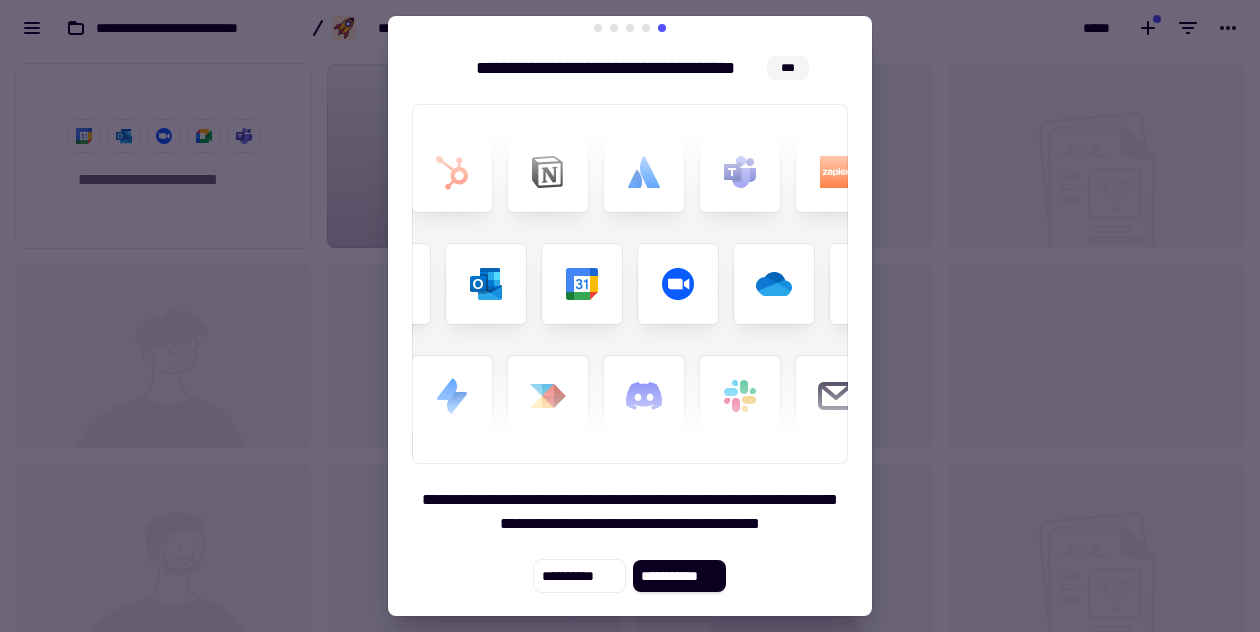 click at bounding box center (630, 316) 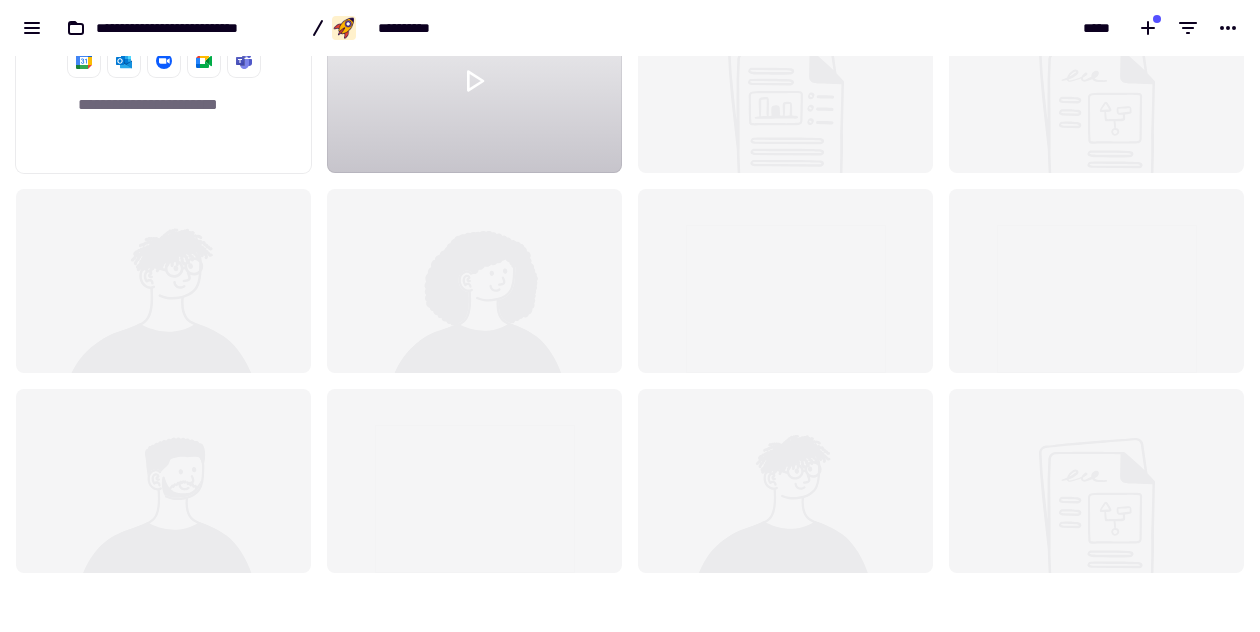 scroll, scrollTop: 0, scrollLeft: 0, axis: both 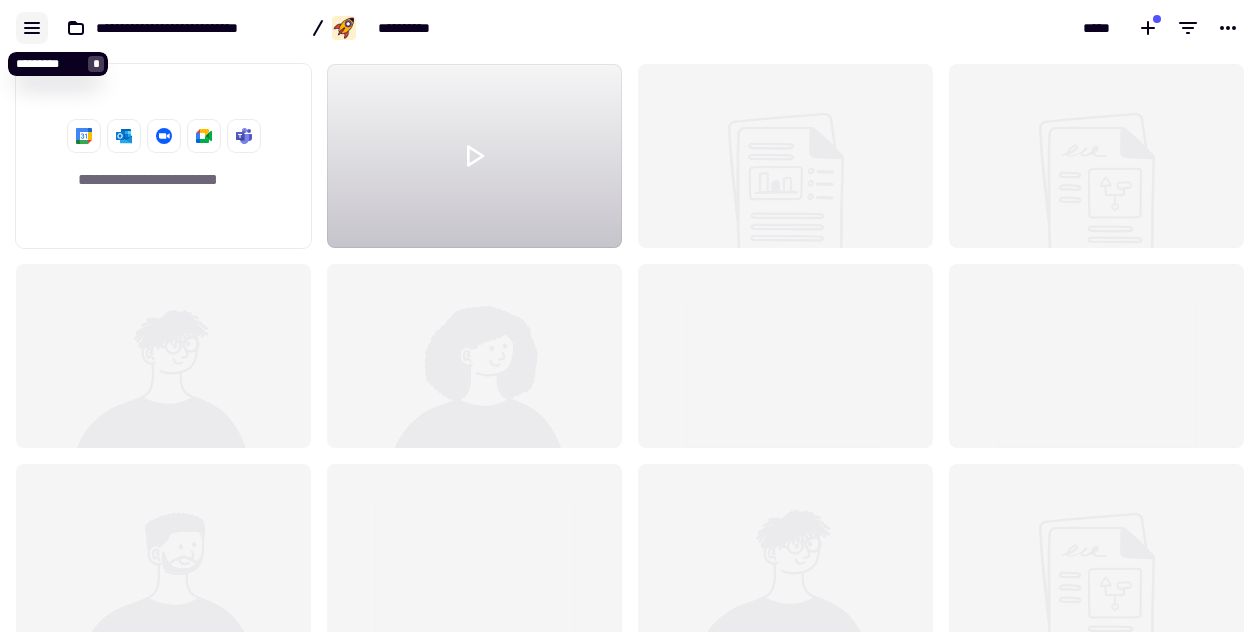 click 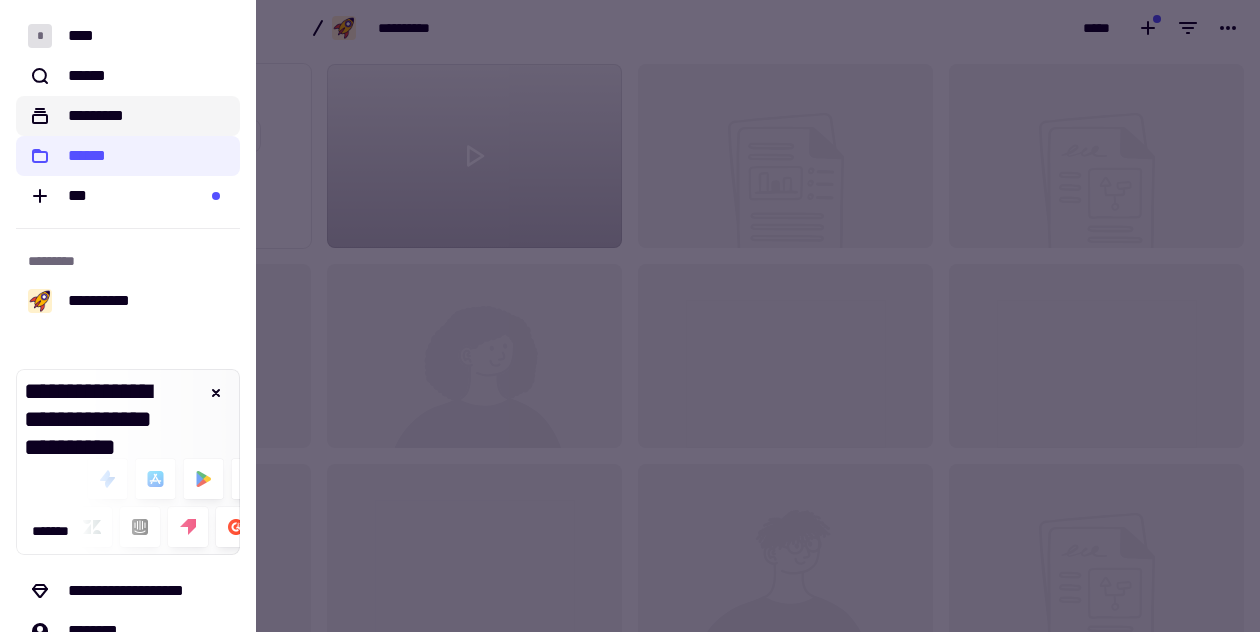 click on "*********" 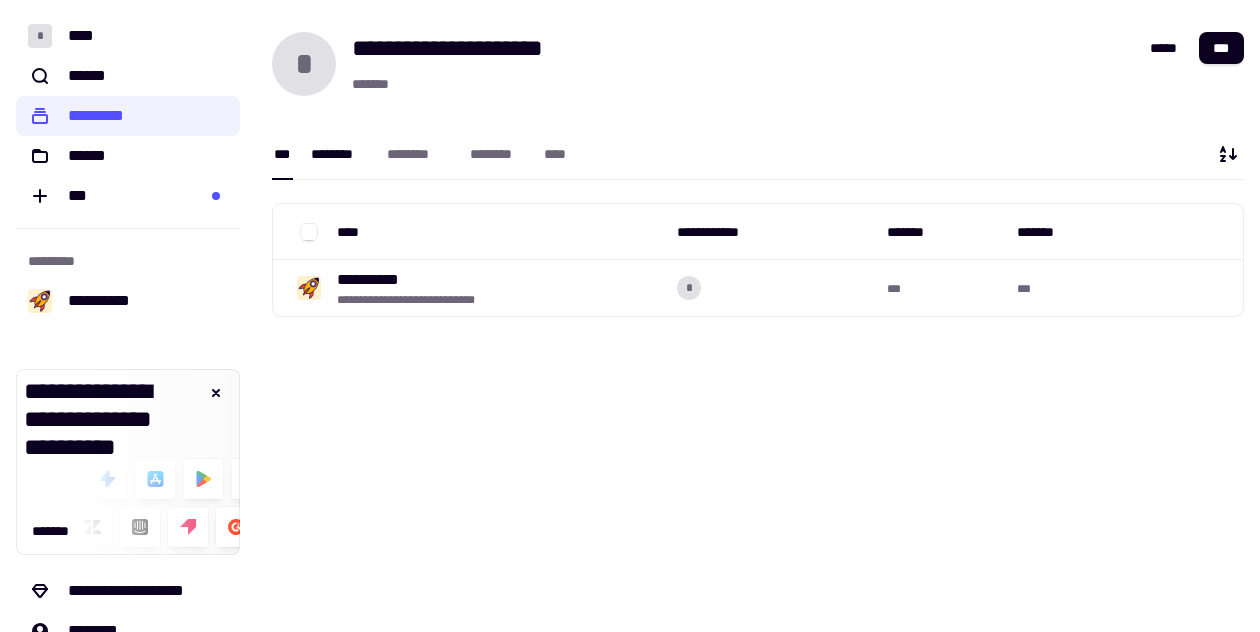 click on "********" at bounding box center (339, 154) 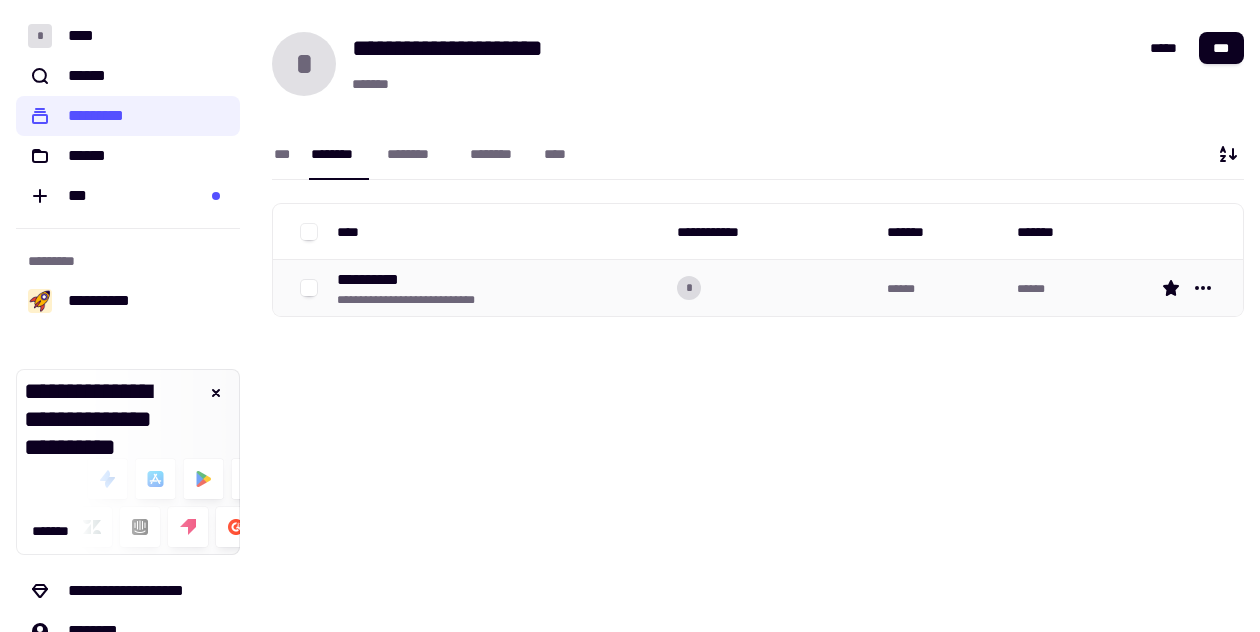 click at bounding box center (1191, 288) 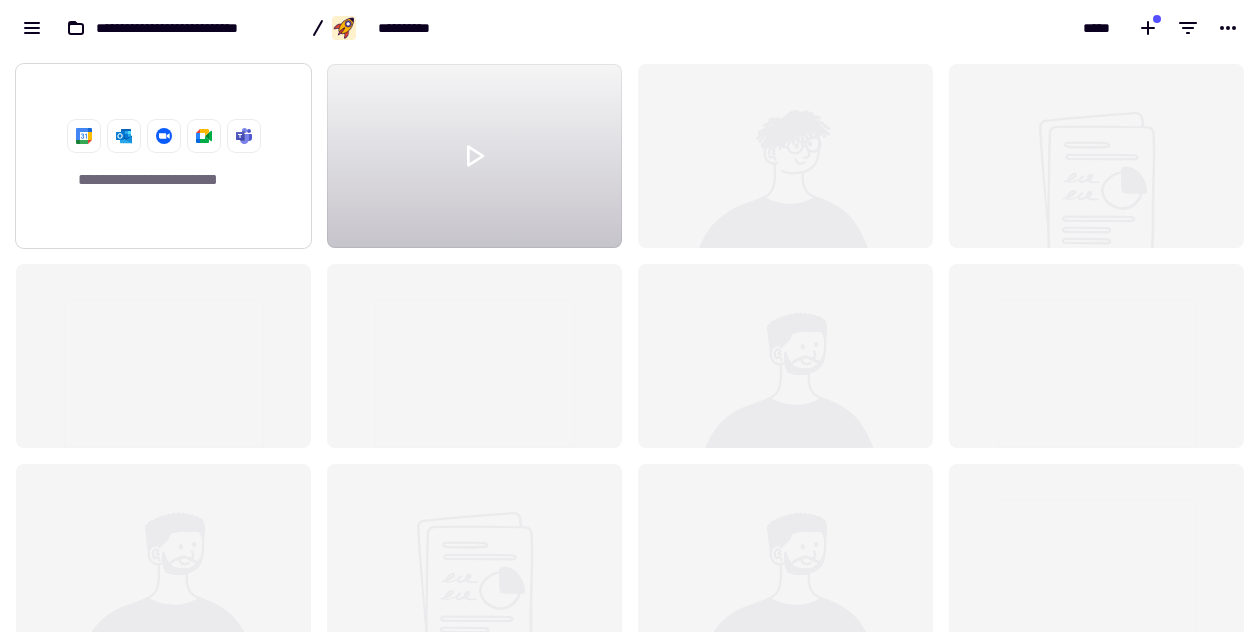 scroll, scrollTop: 576, scrollLeft: 1260, axis: both 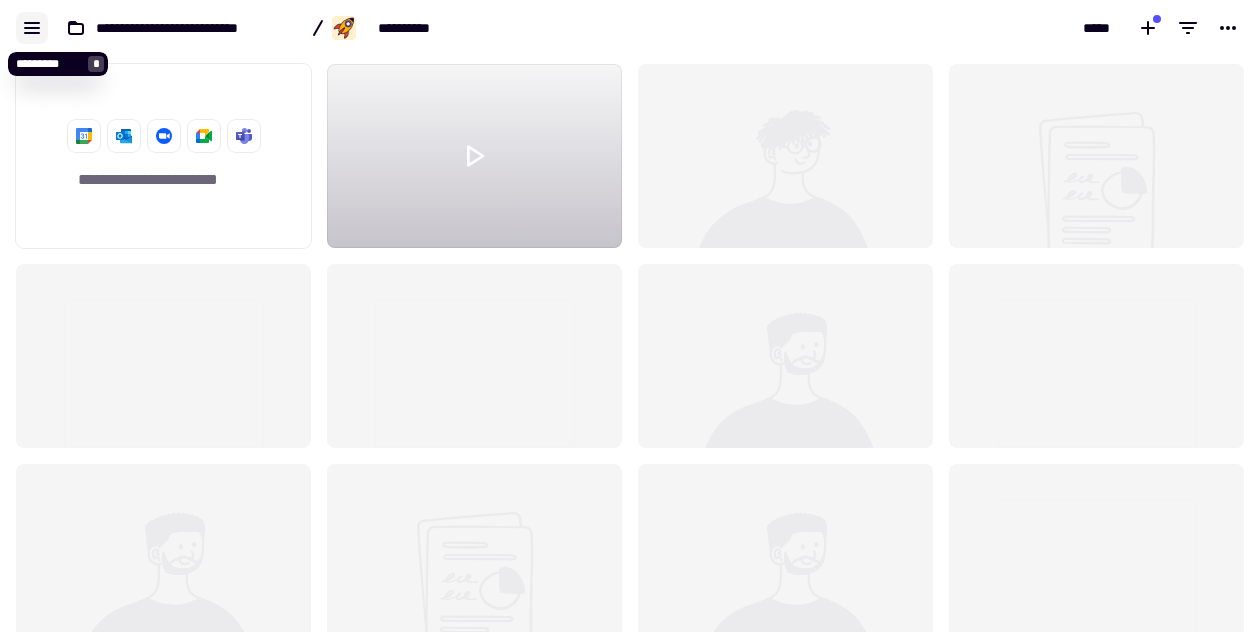 click 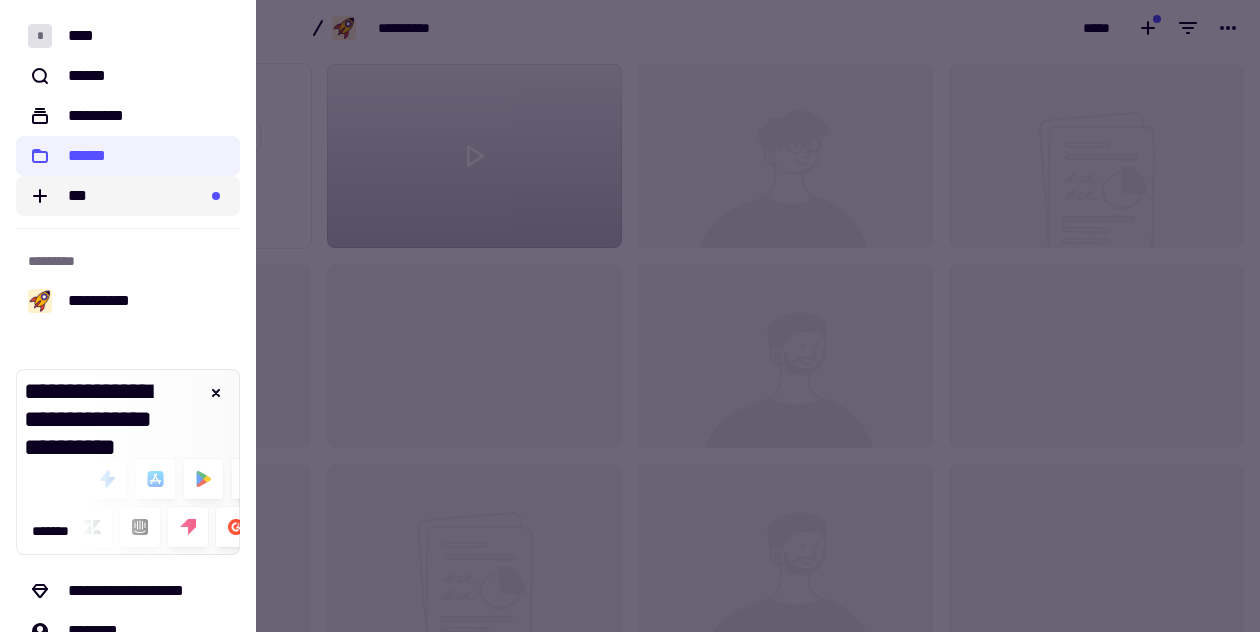 click on "***" 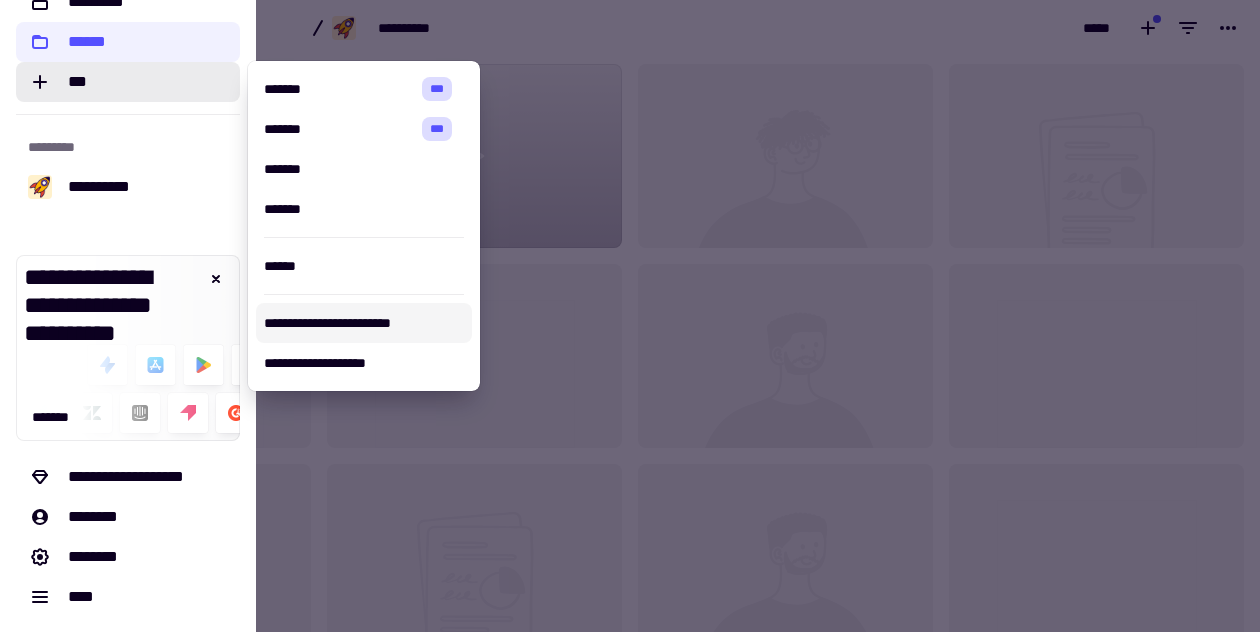 scroll, scrollTop: 115, scrollLeft: 0, axis: vertical 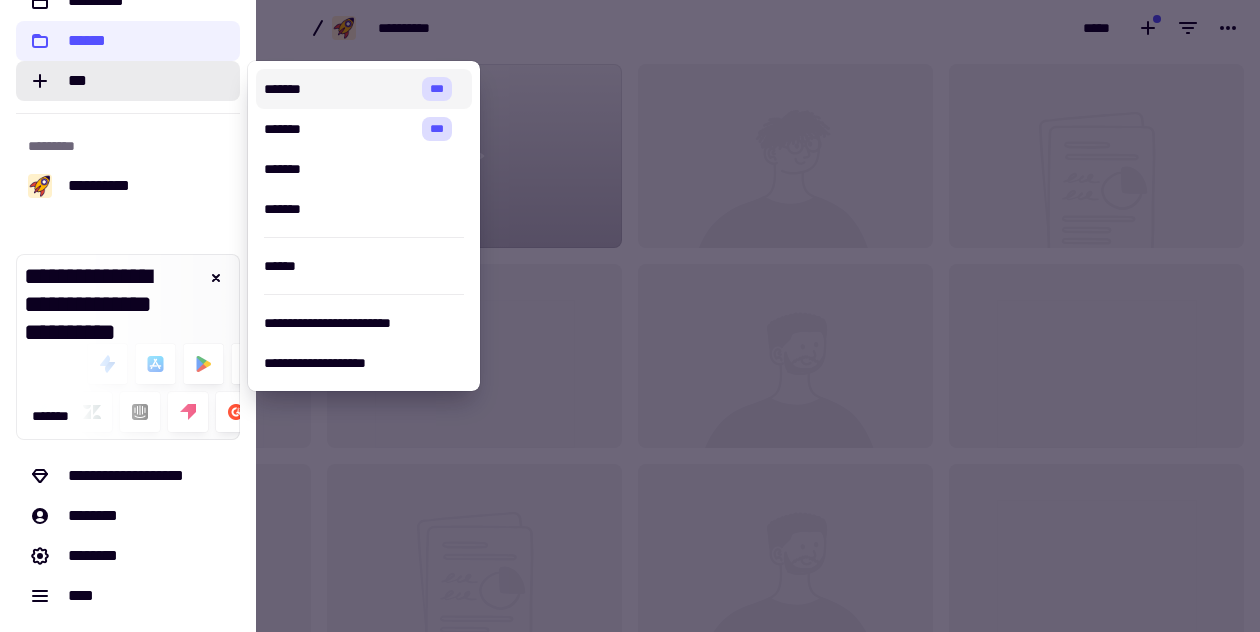 click at bounding box center [630, 316] 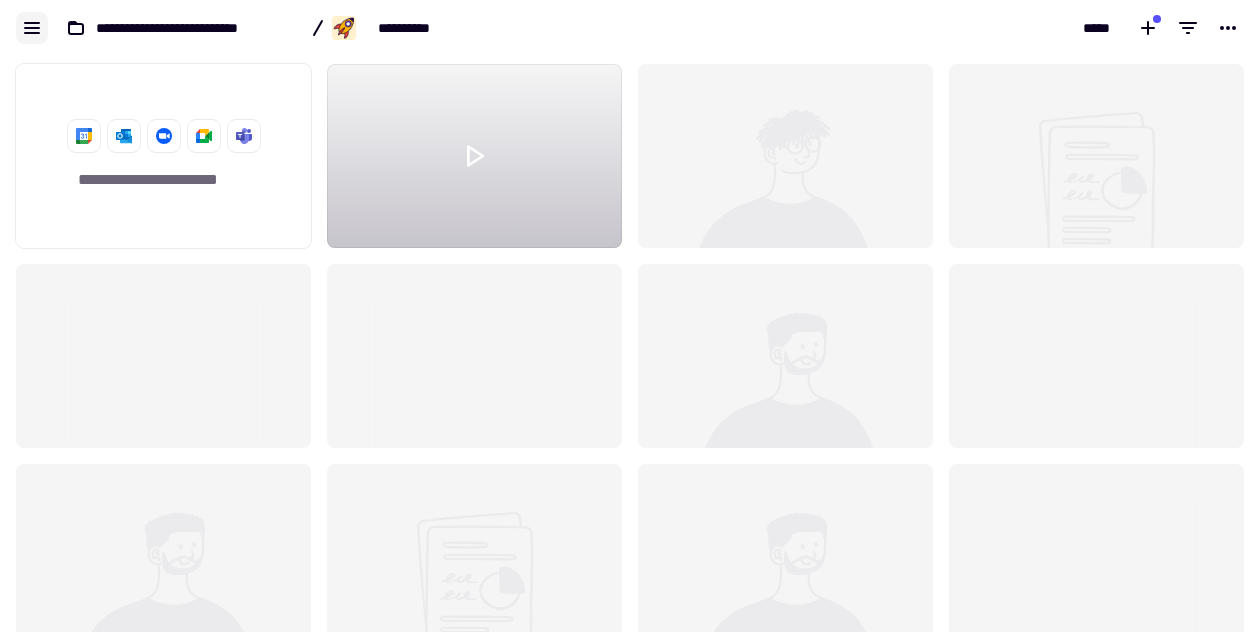 click 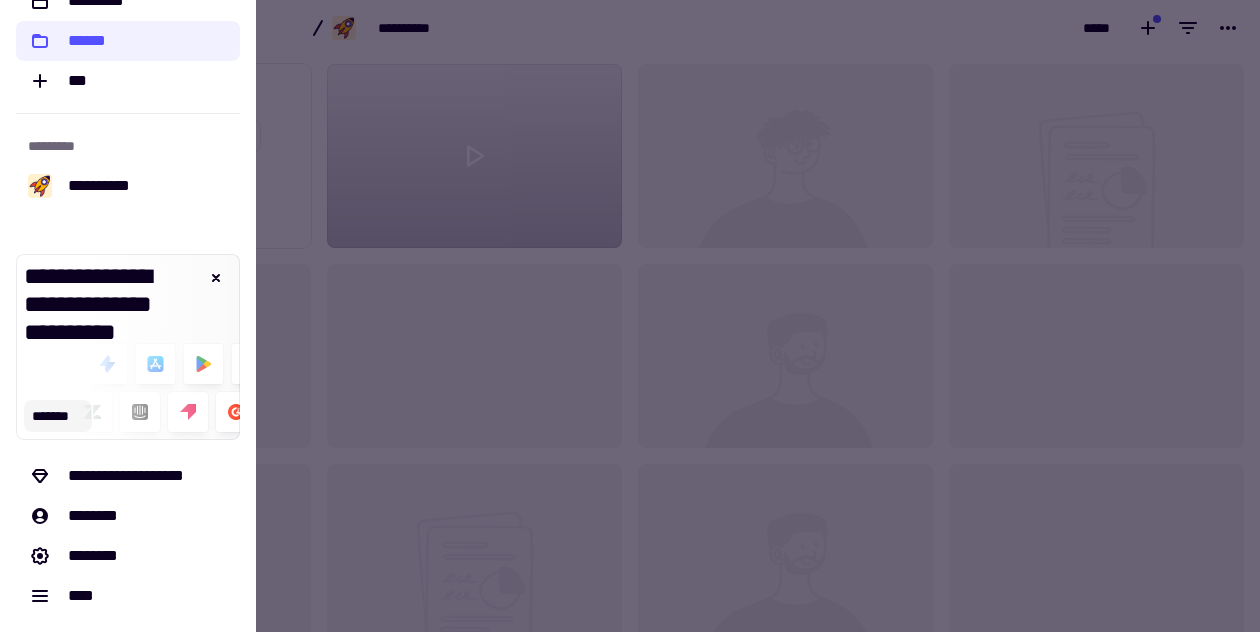 click on "*******" 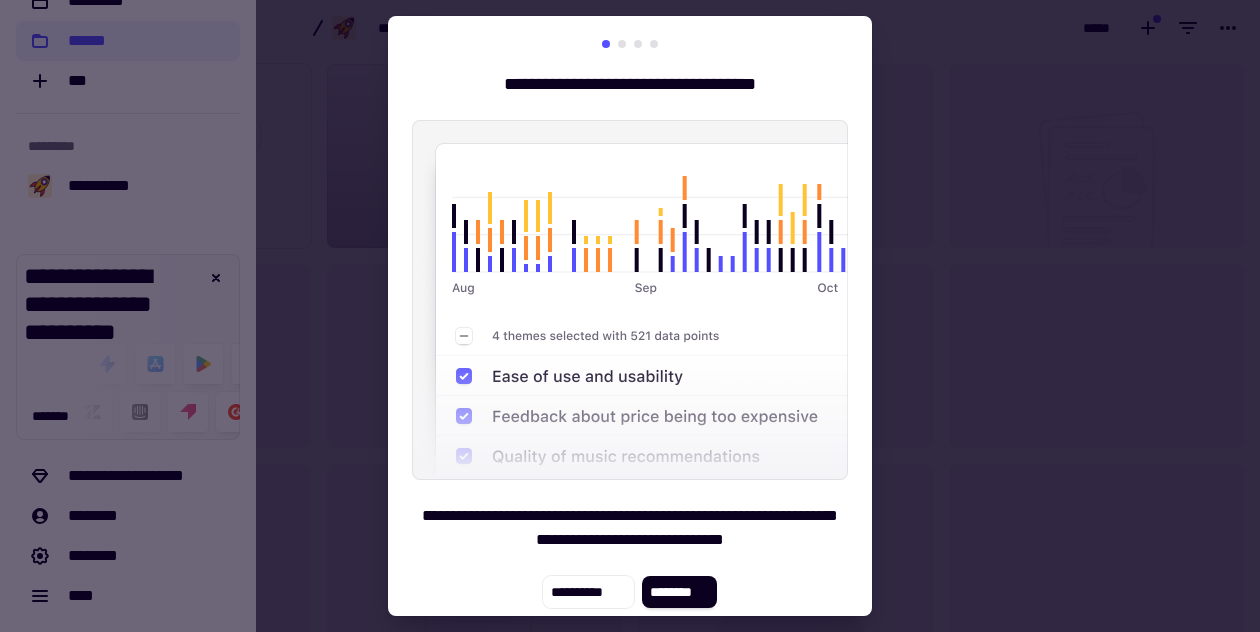 scroll, scrollTop: 16, scrollLeft: 0, axis: vertical 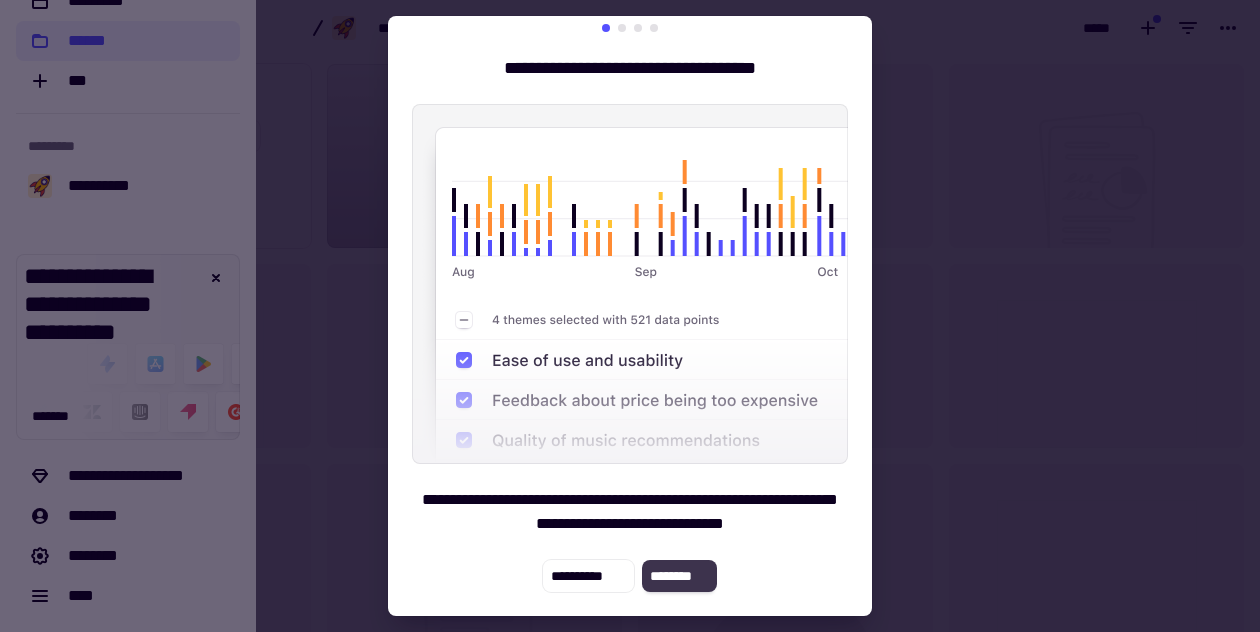 click on "********" 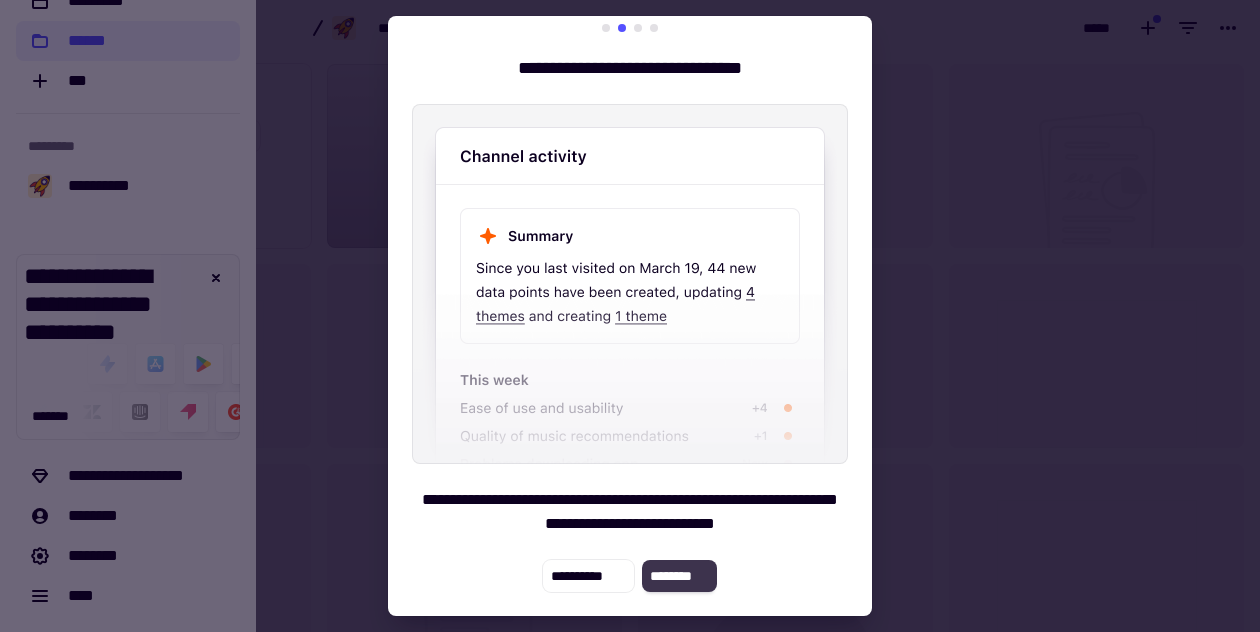 click on "********" 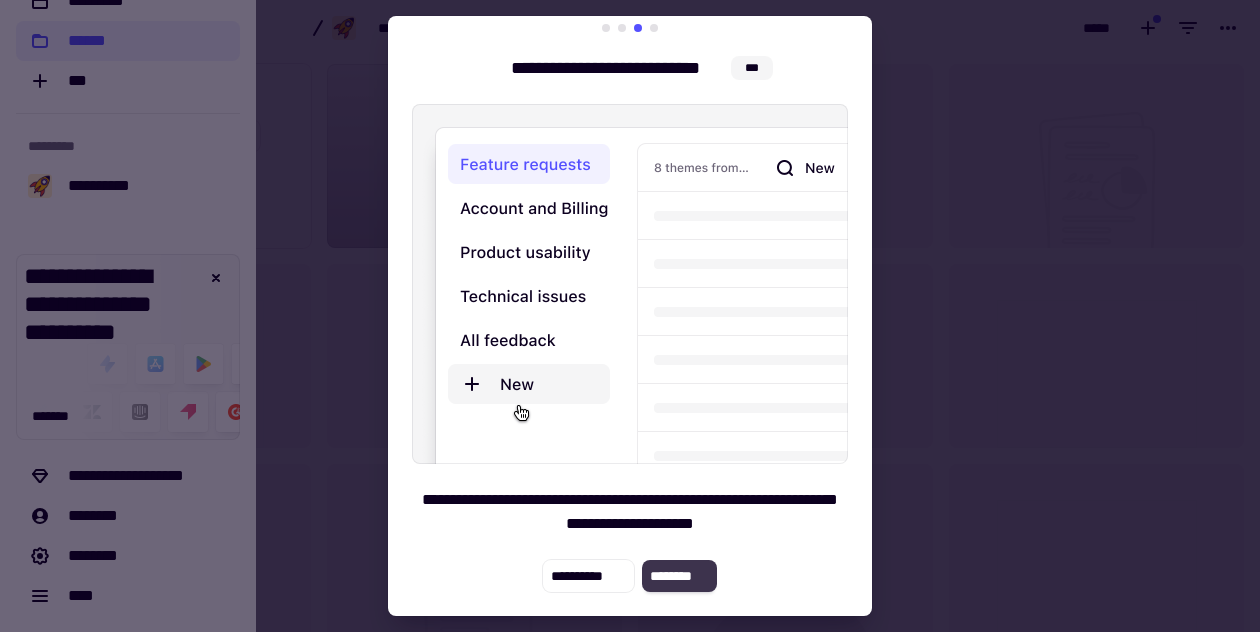 click on "********" 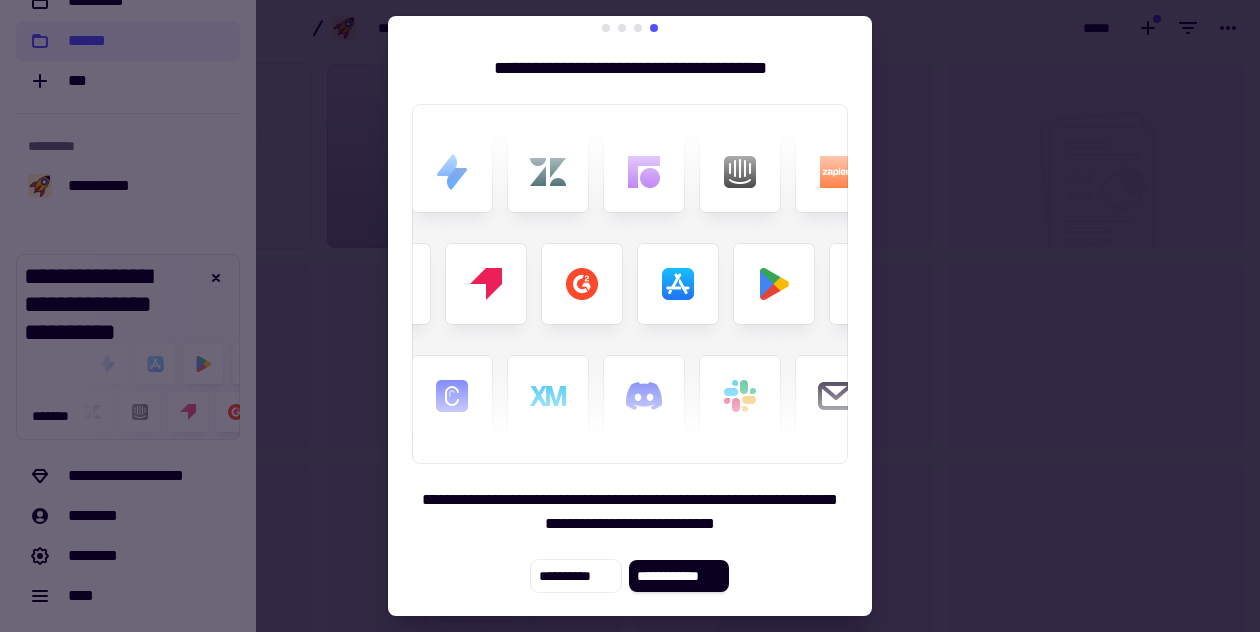 click at bounding box center [630, 316] 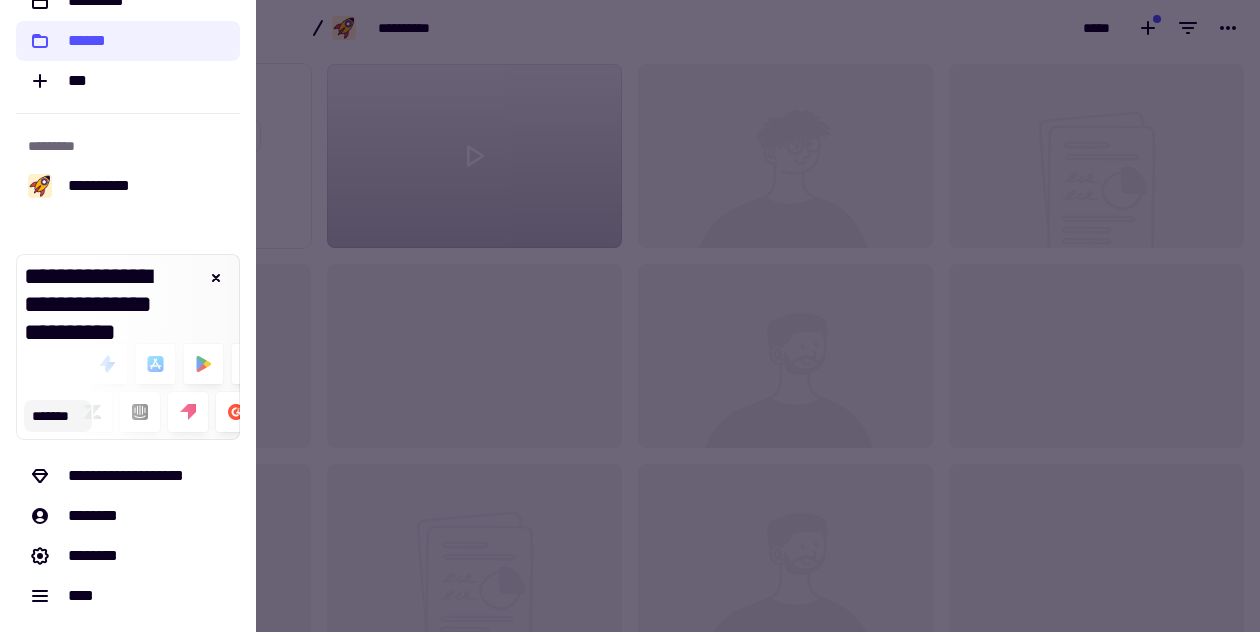 click on "*******" 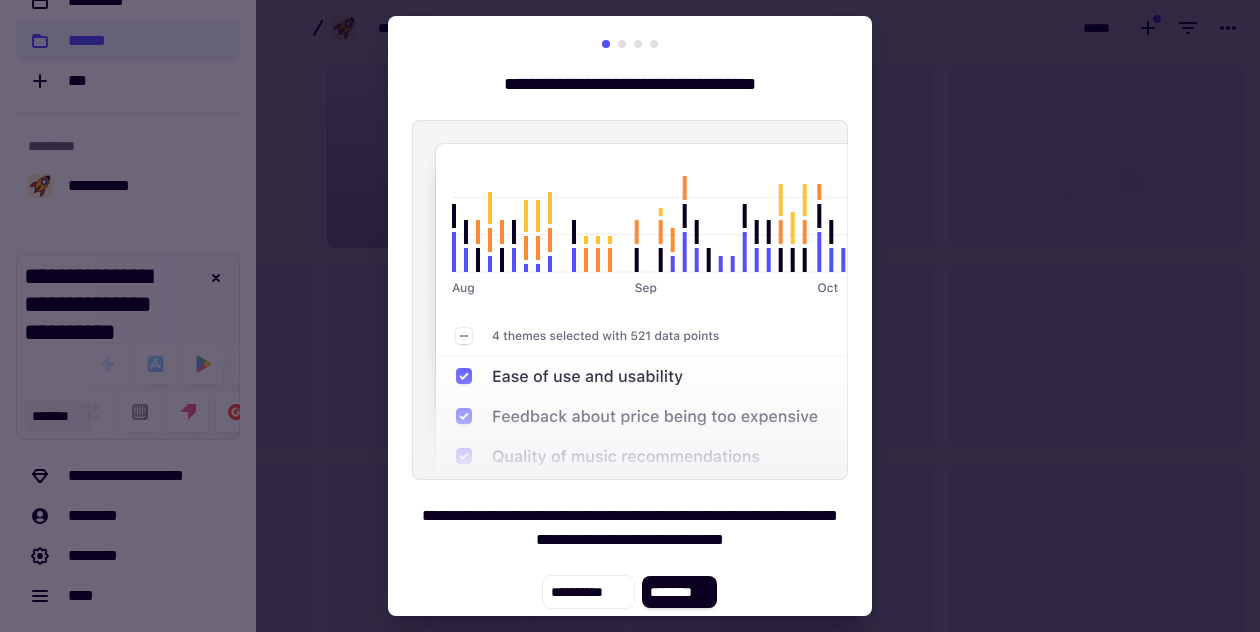 click at bounding box center (630, 316) 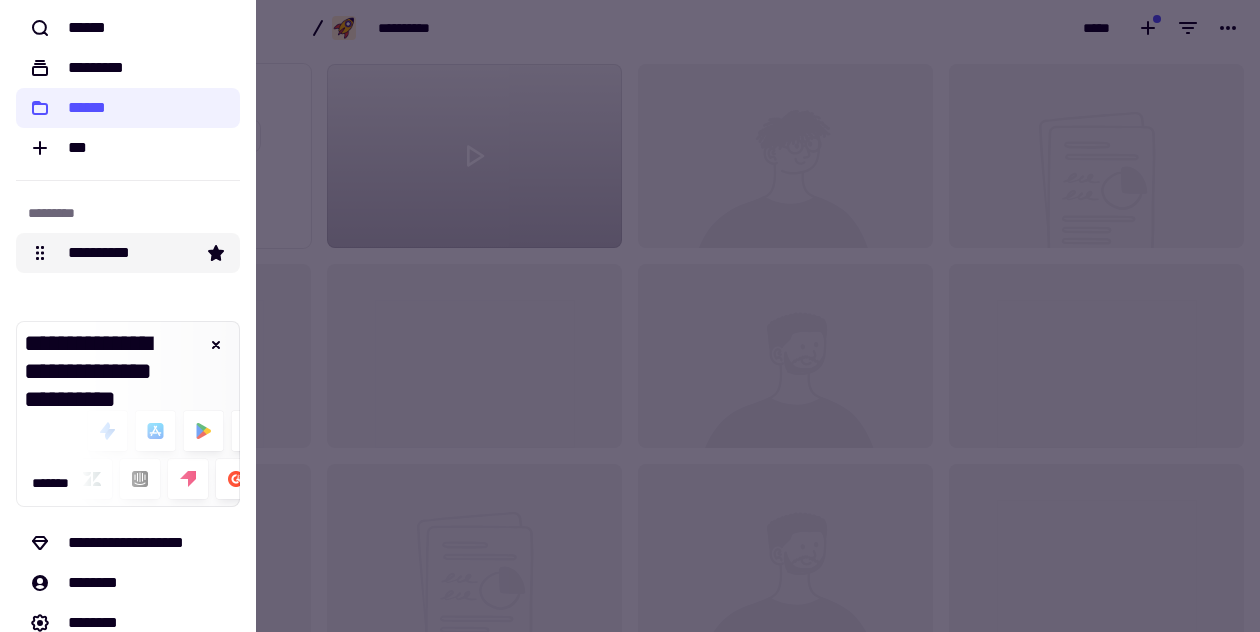 scroll, scrollTop: 0, scrollLeft: 0, axis: both 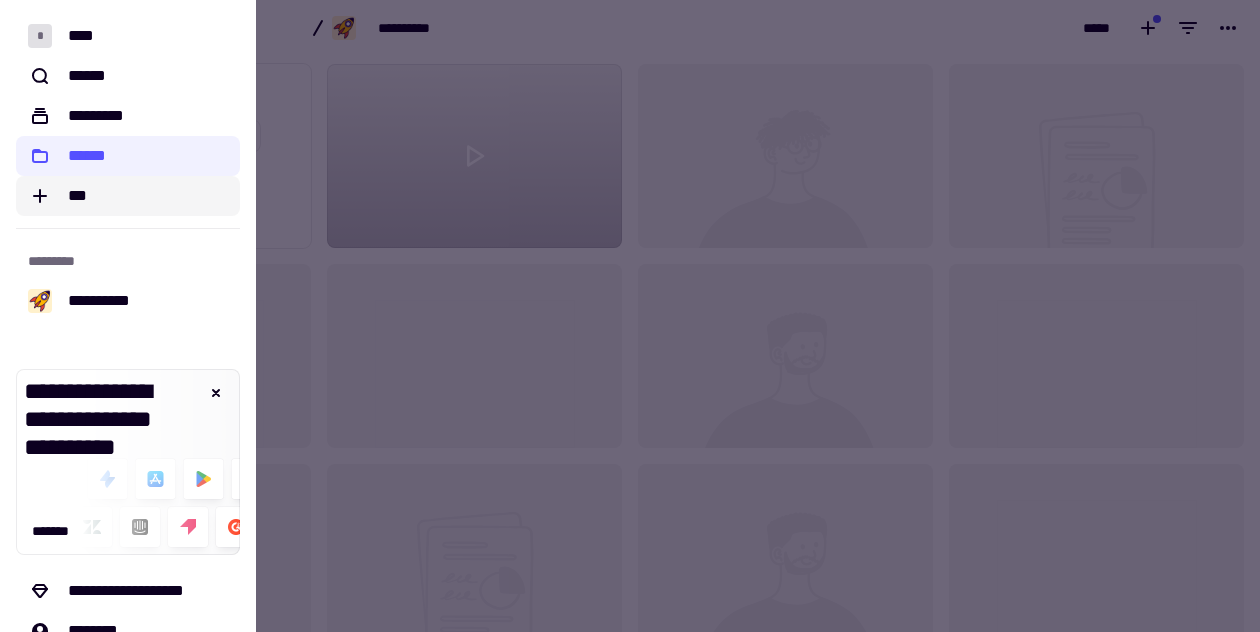 click 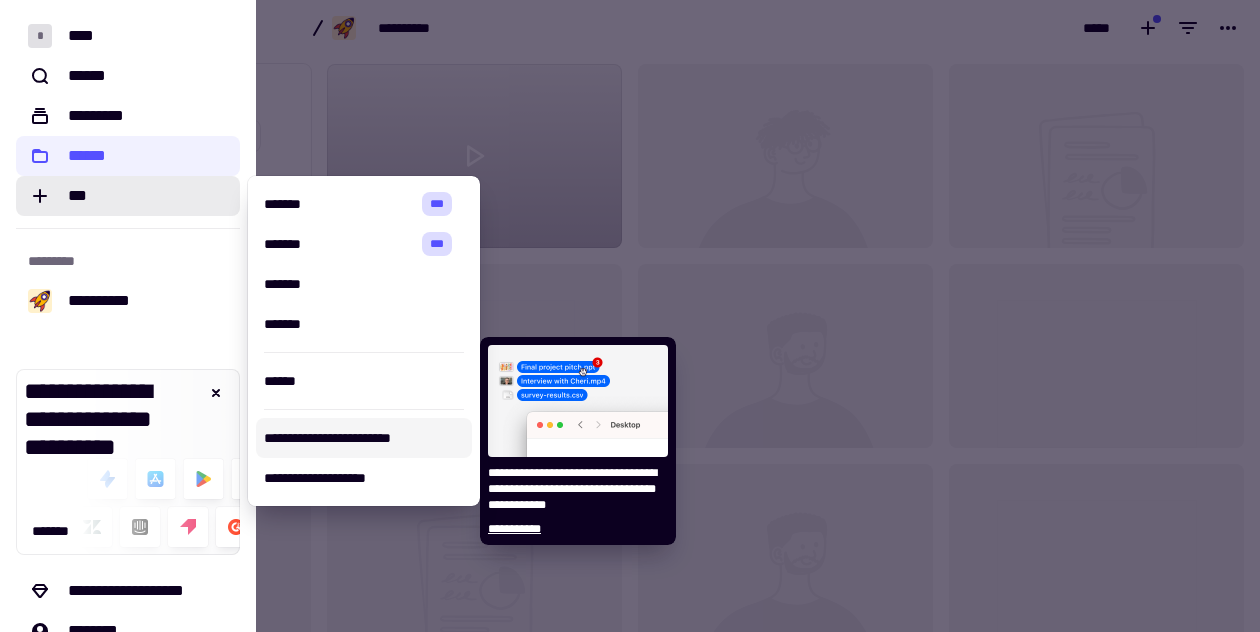 click on "**********" at bounding box center [364, 438] 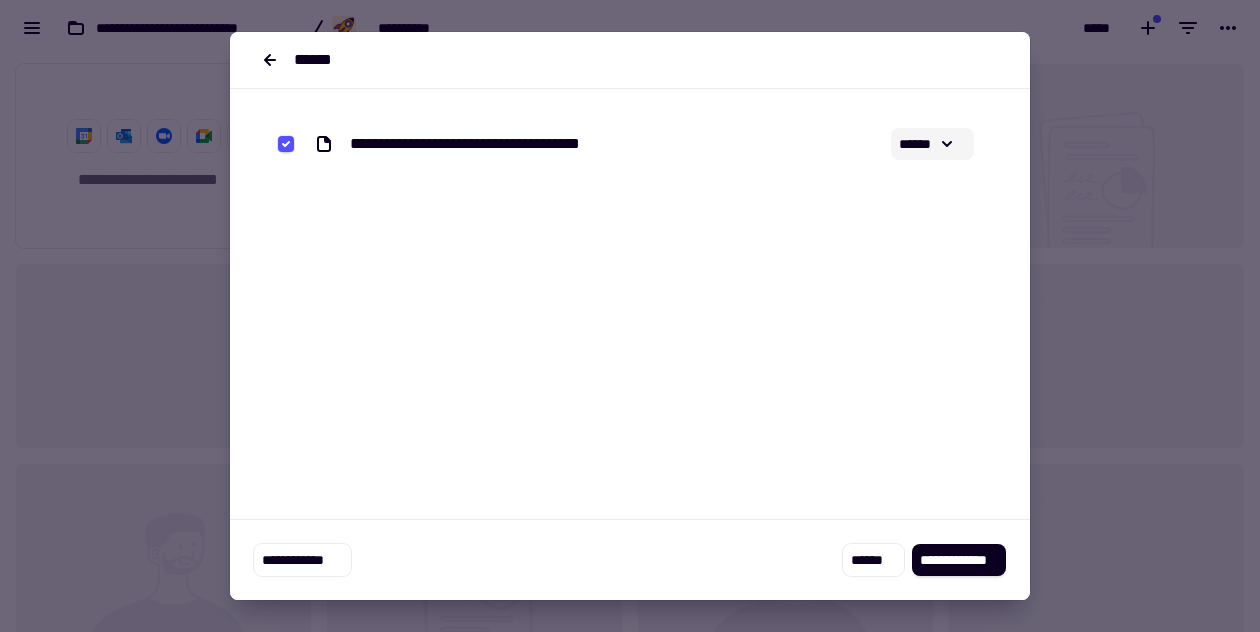 click 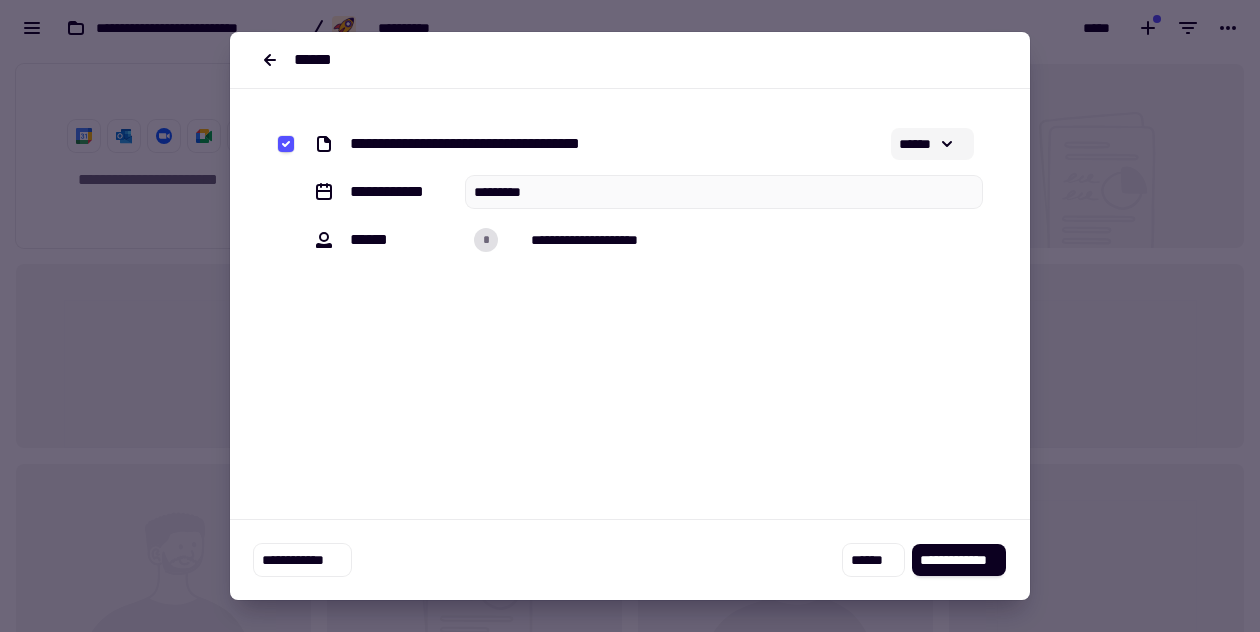 click 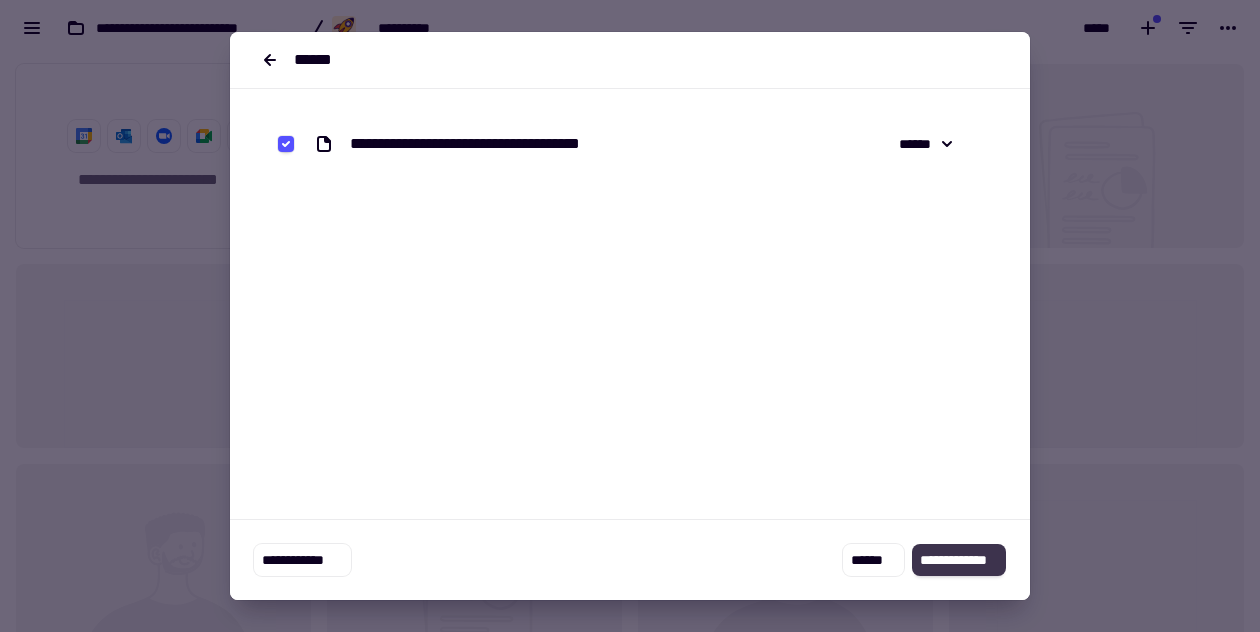 click on "**********" 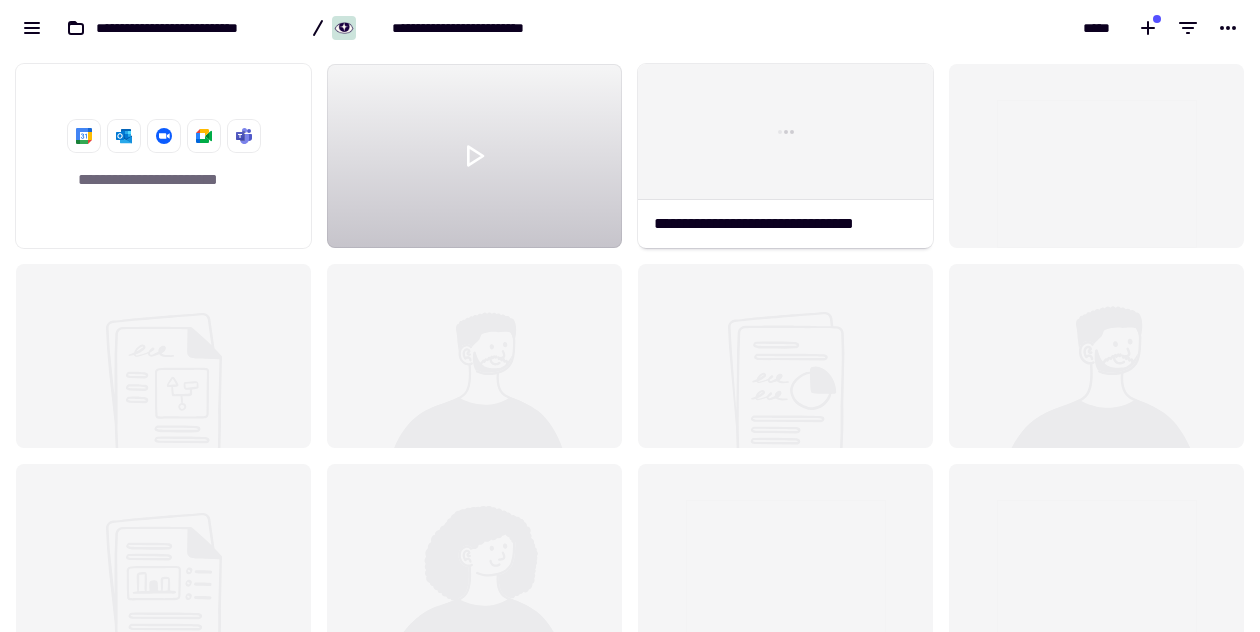 scroll, scrollTop: 1, scrollLeft: 1, axis: both 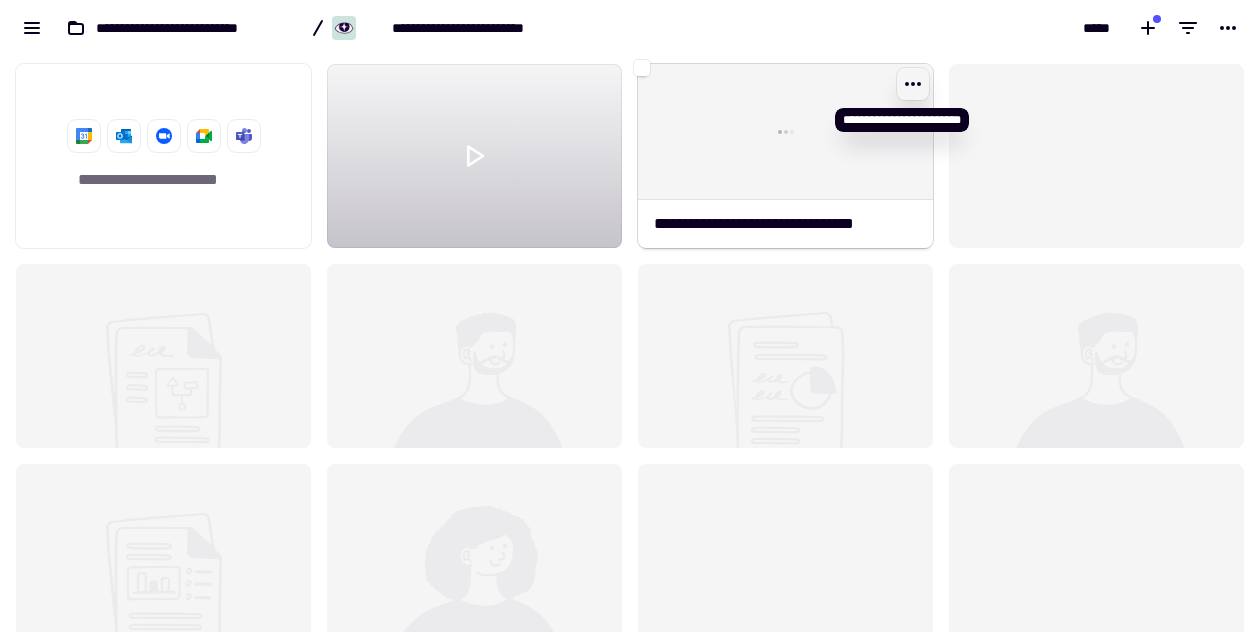 click 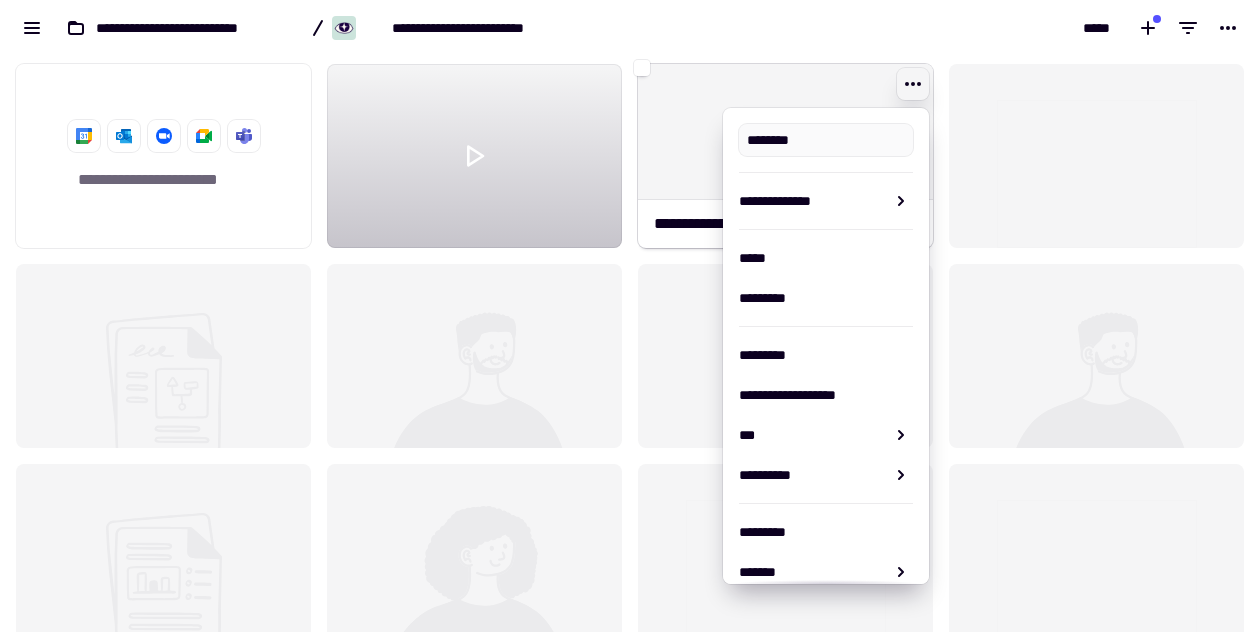 type on "**********" 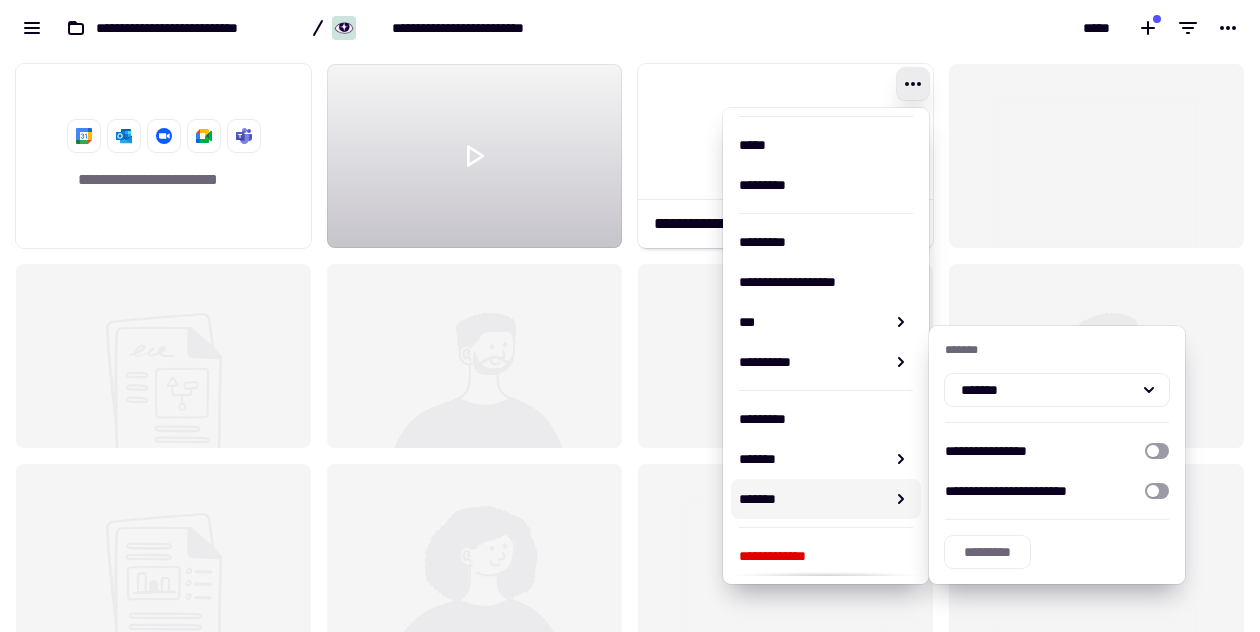 scroll, scrollTop: 0, scrollLeft: 0, axis: both 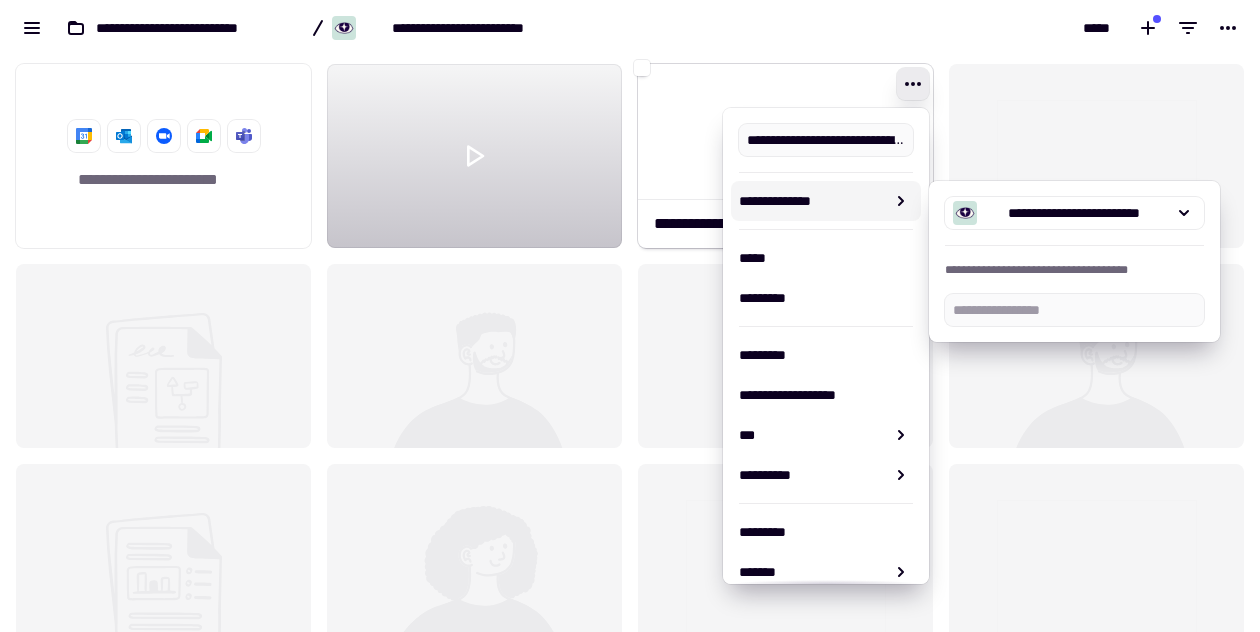 click on "**********" 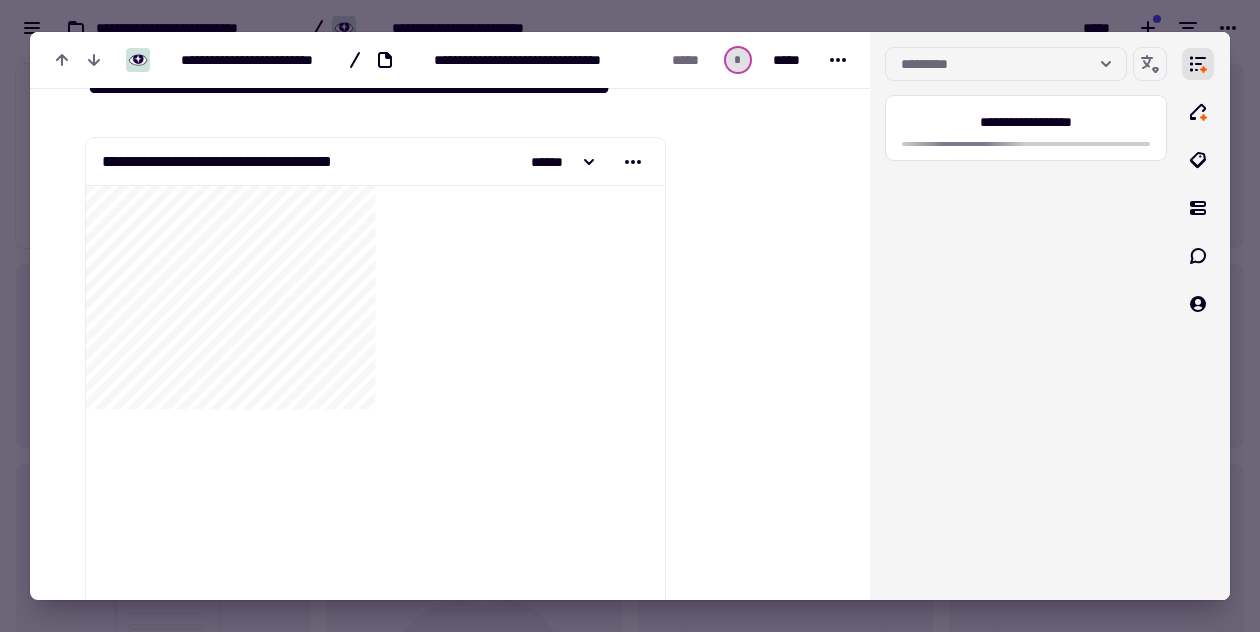 scroll, scrollTop: 45, scrollLeft: 0, axis: vertical 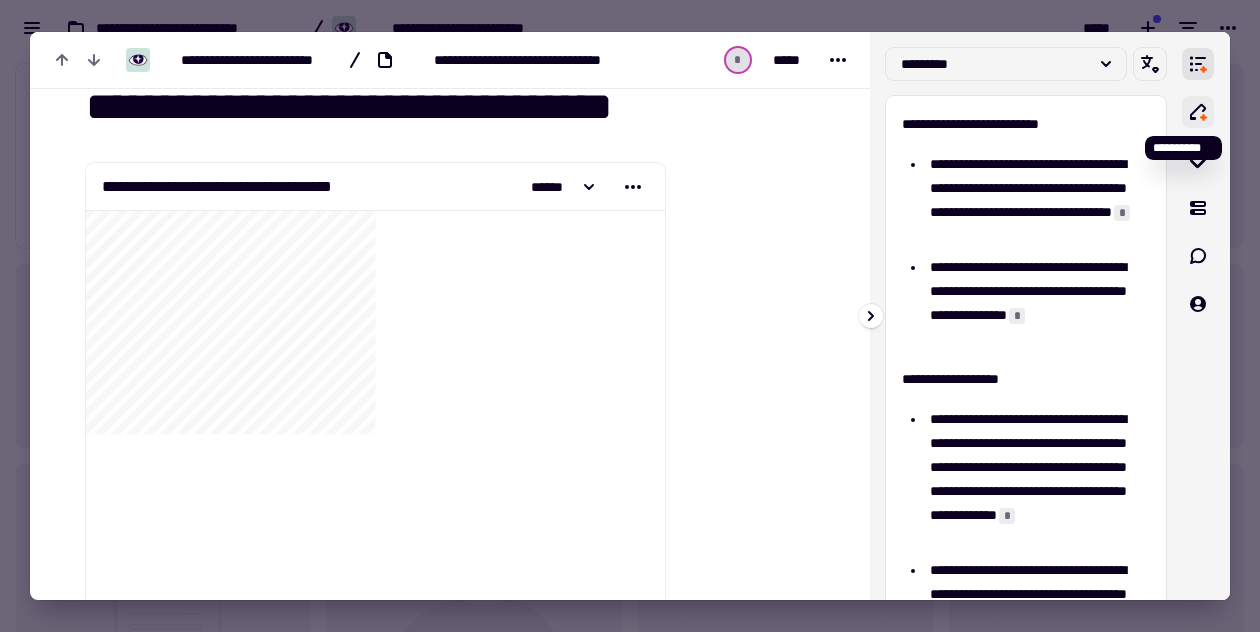 click 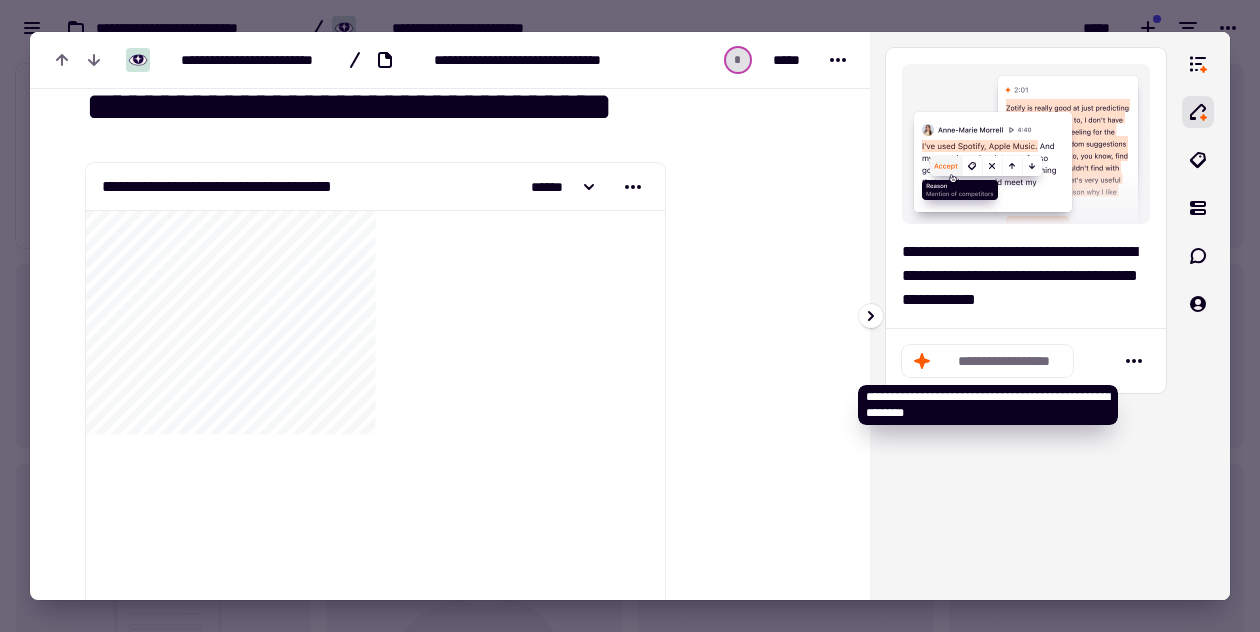 click on "**********" 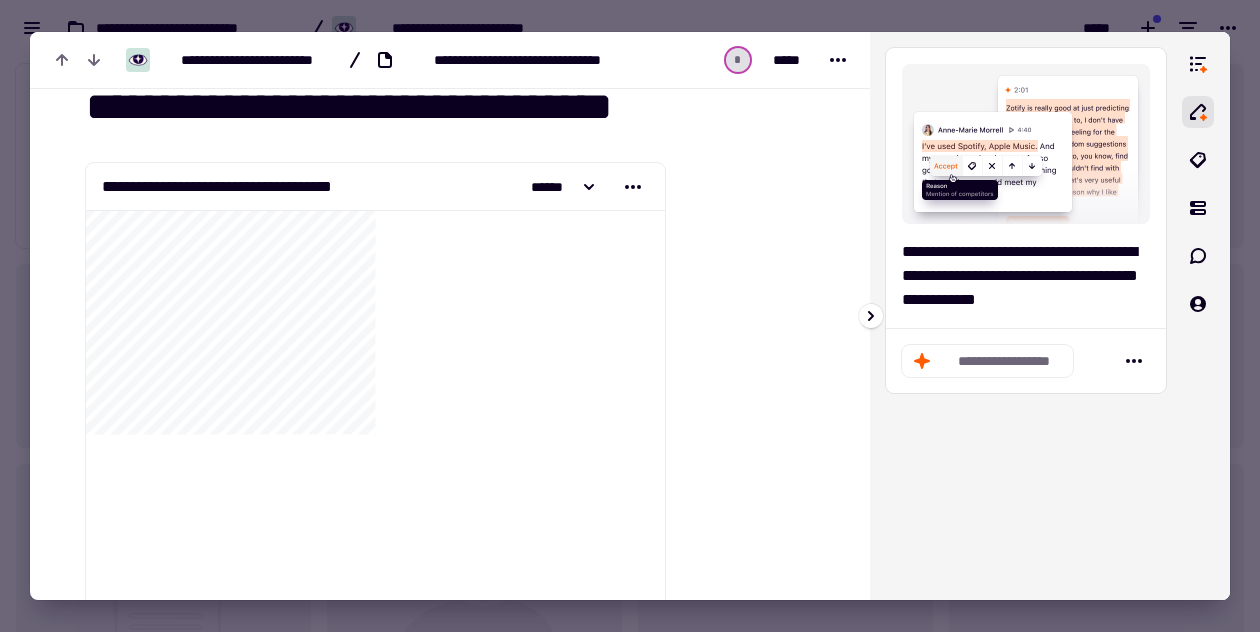 click at bounding box center [1026, 144] 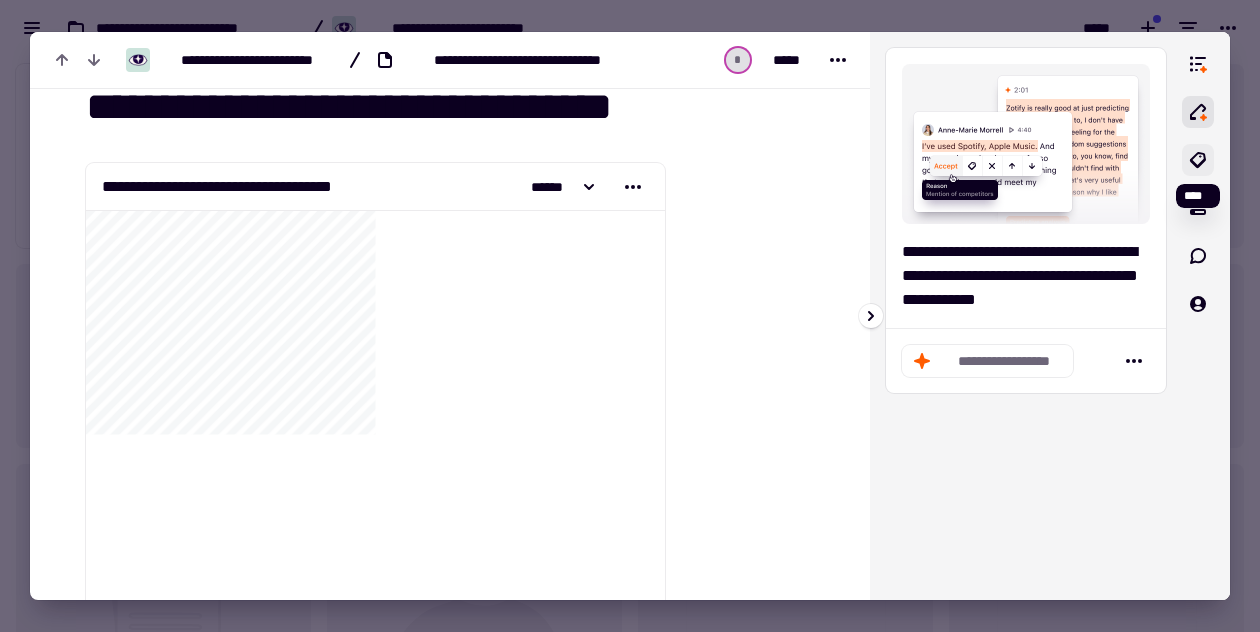 click 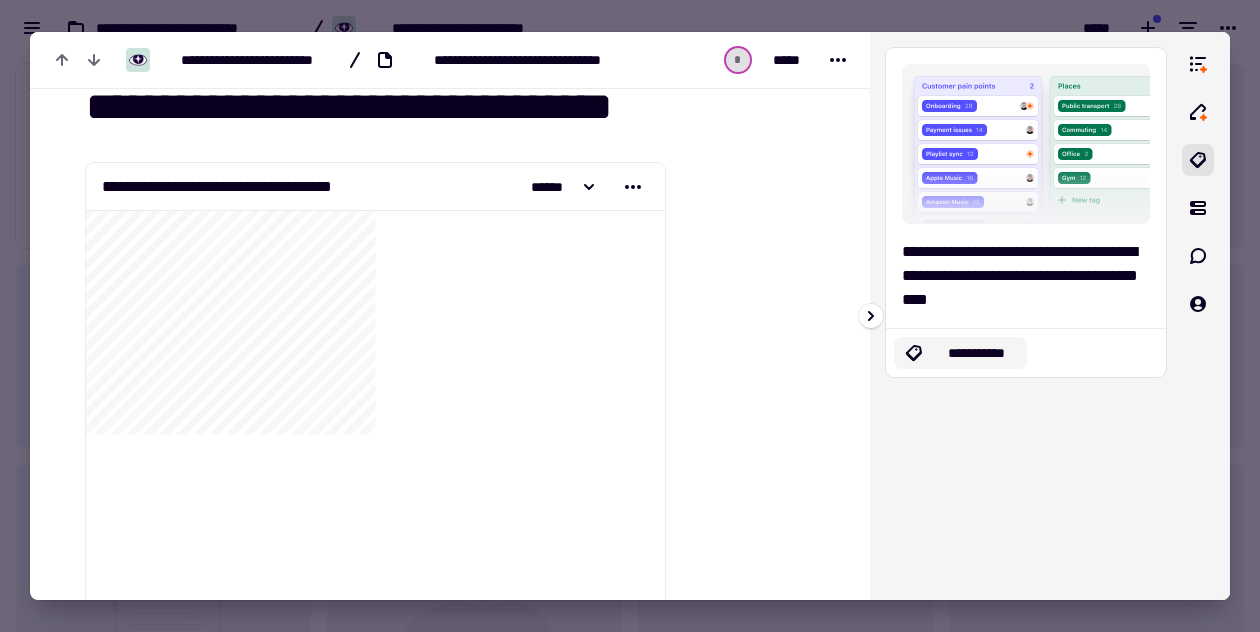 click on "**********" 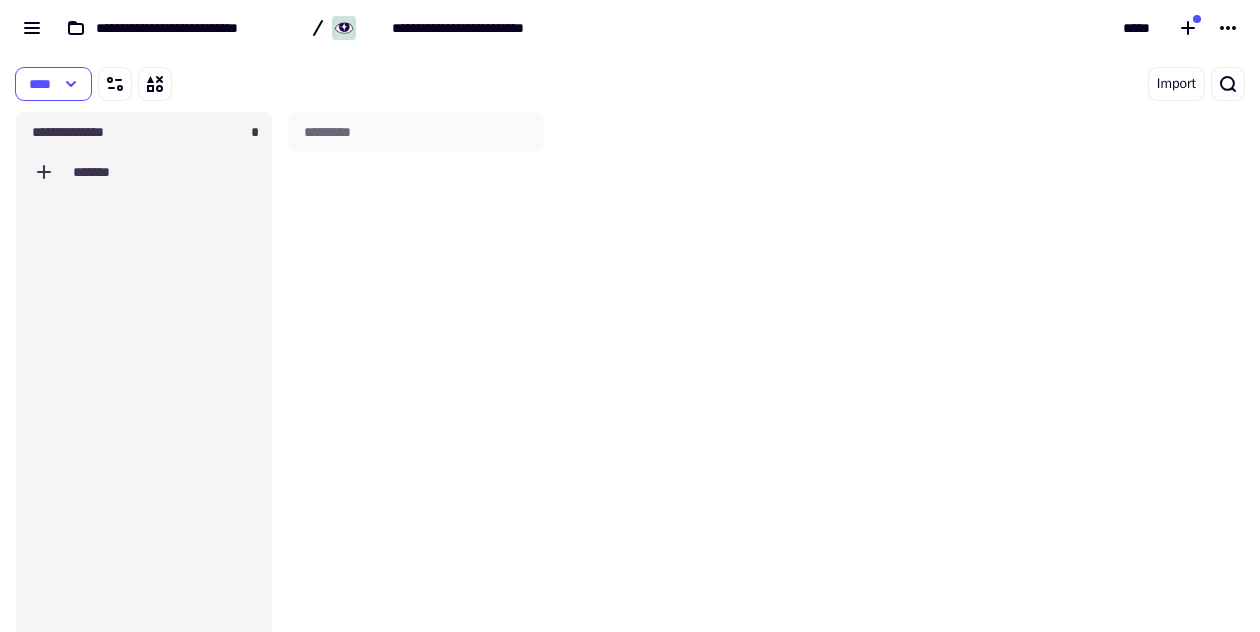 scroll, scrollTop: 1, scrollLeft: 1, axis: both 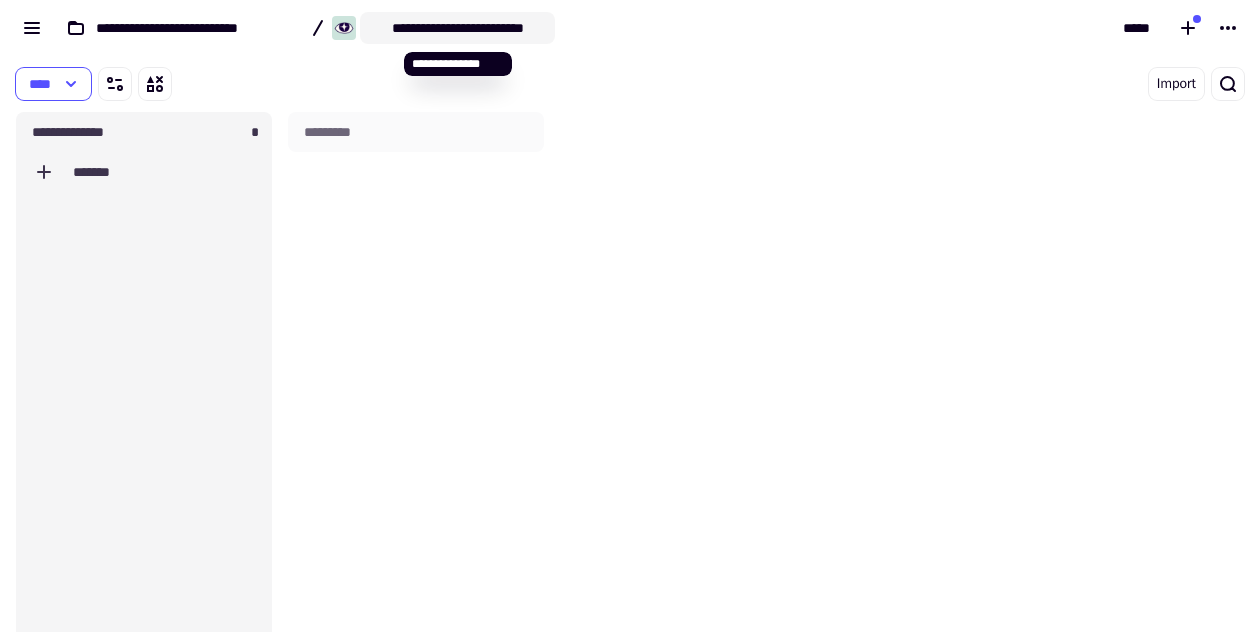 click on "**********" 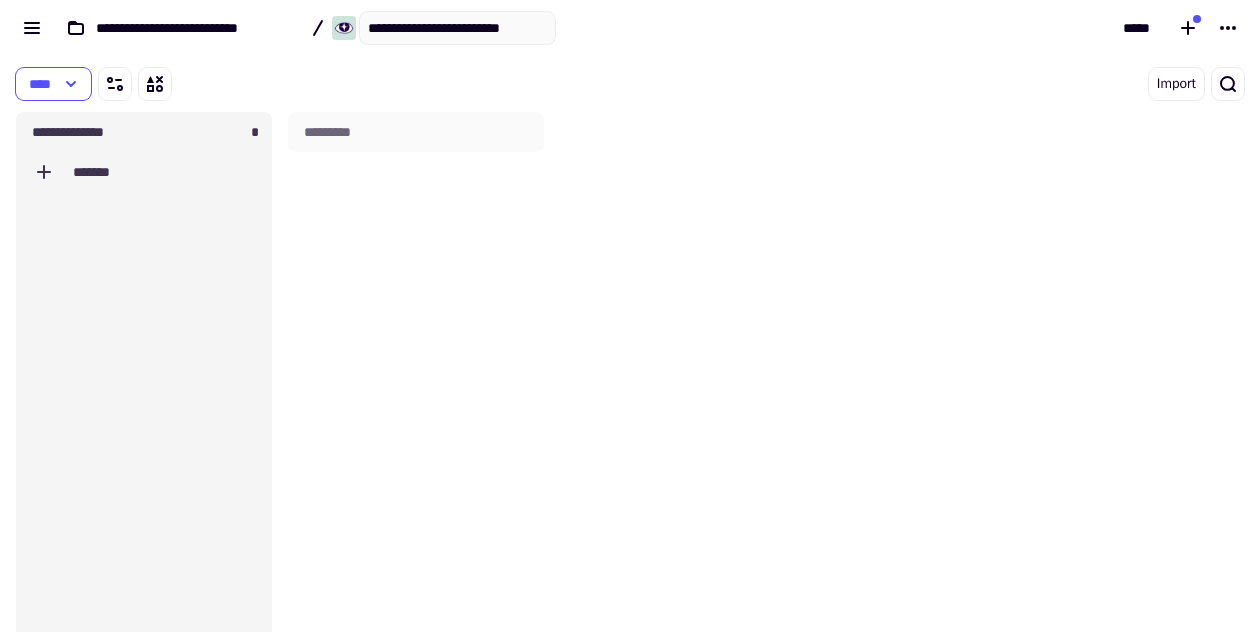 click on "****" at bounding box center (339, 84) 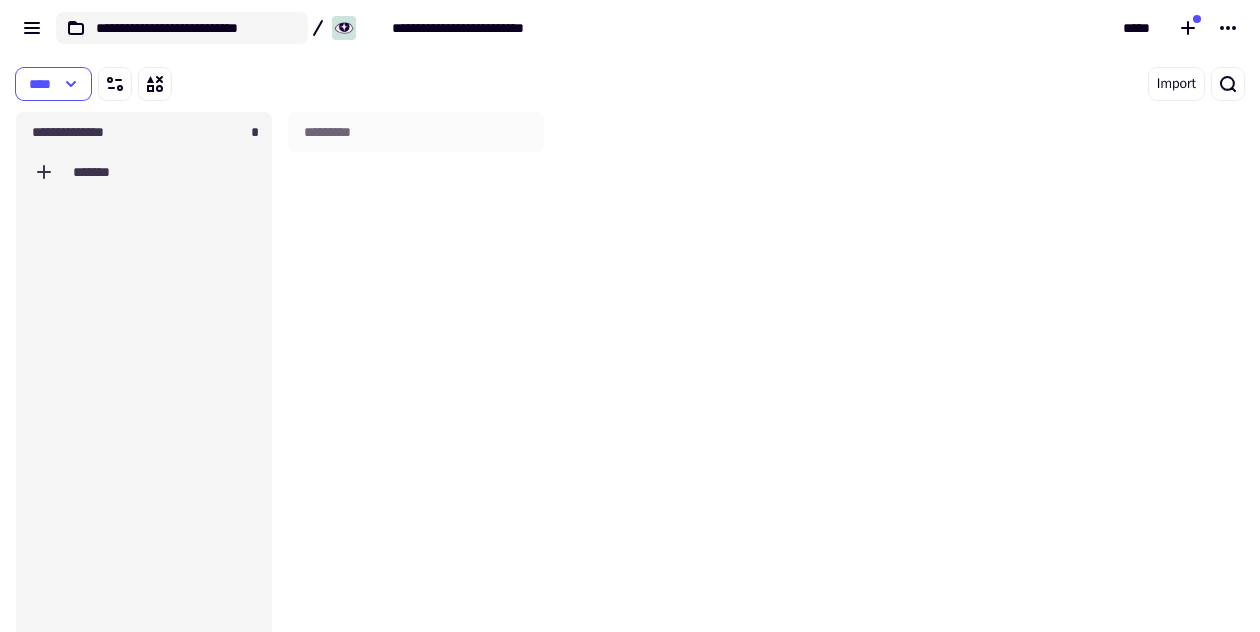 click on "**********" 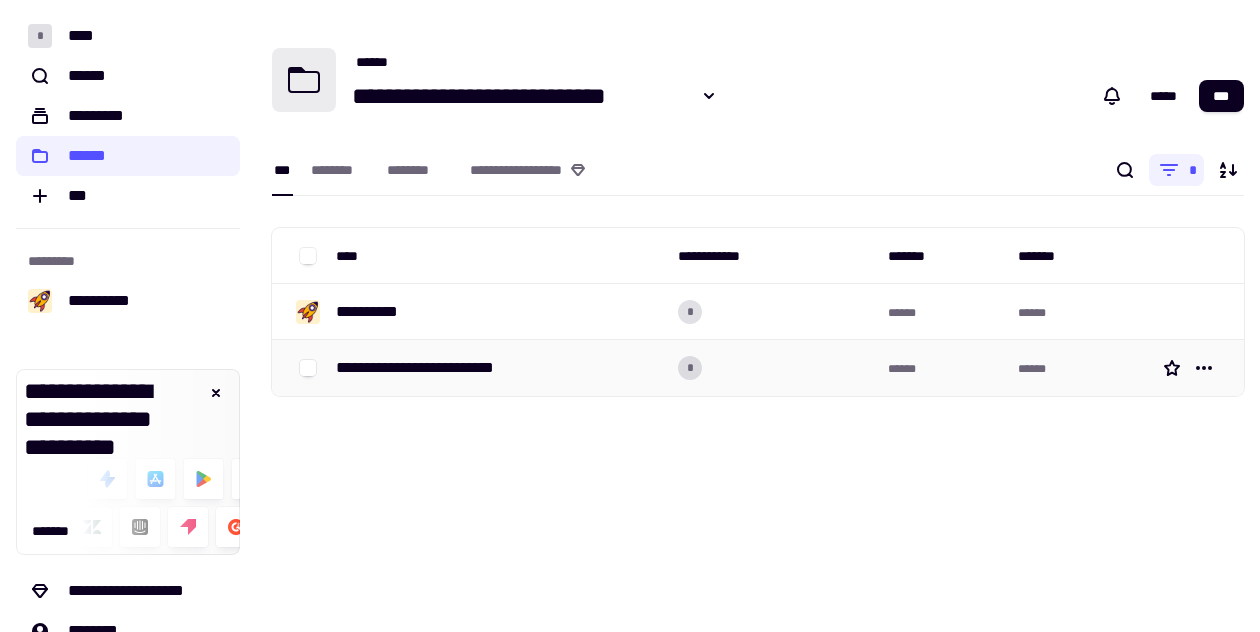 click on "**********" at bounding box center [499, 368] 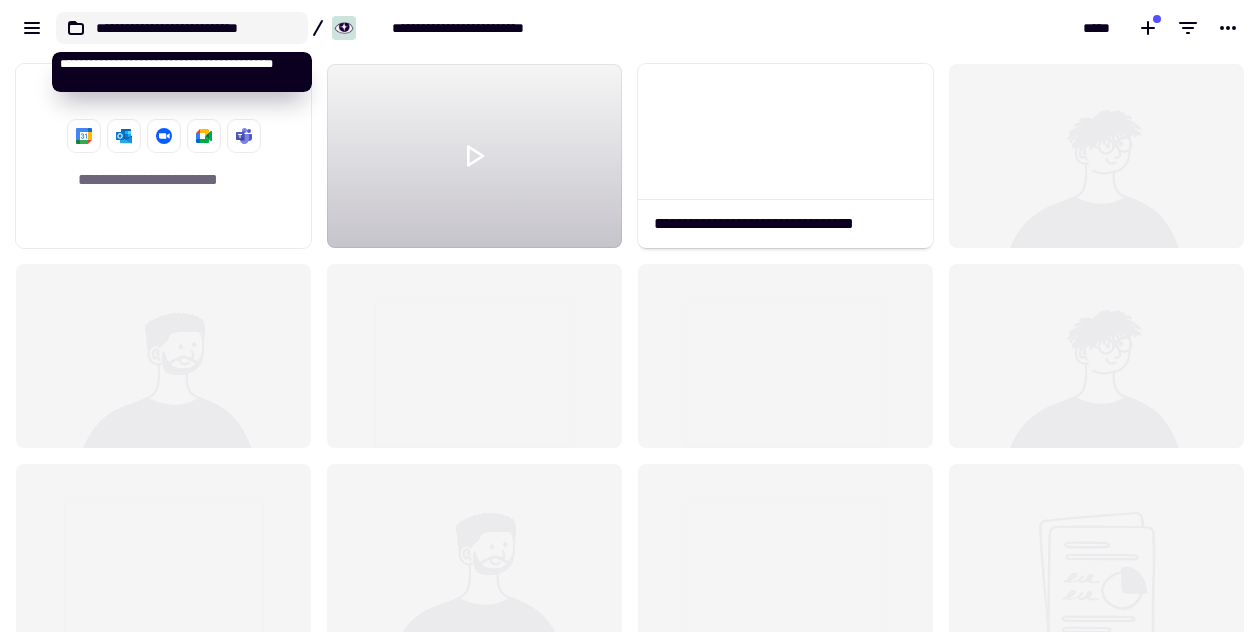scroll, scrollTop: 1, scrollLeft: 1, axis: both 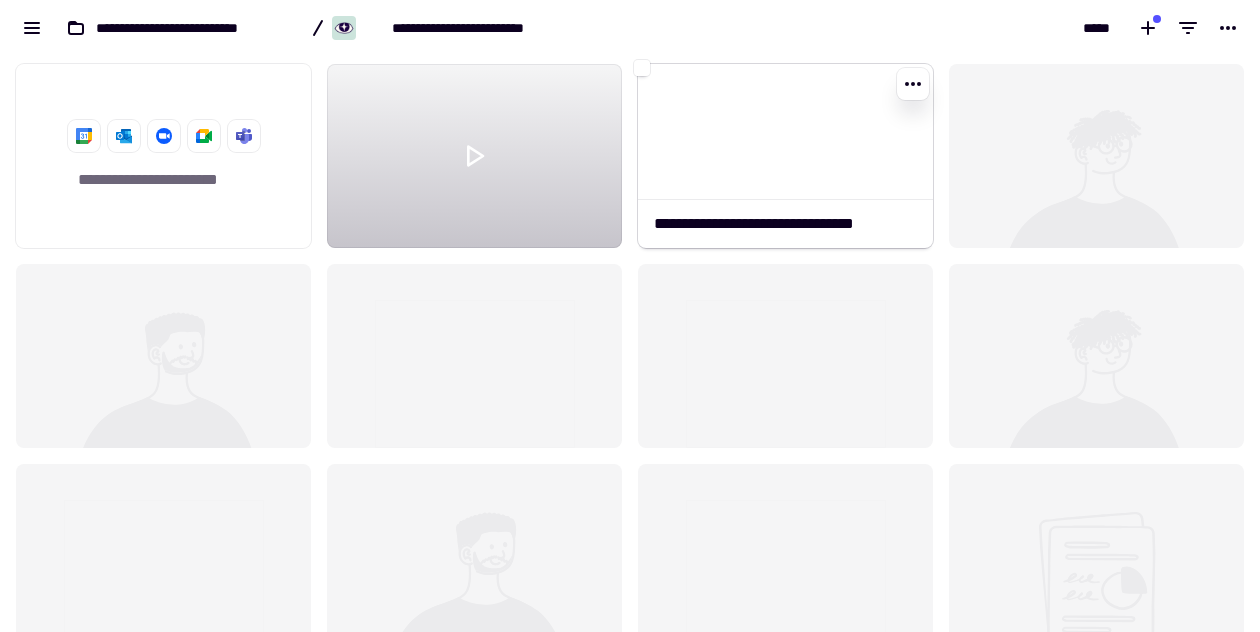click on "**********" 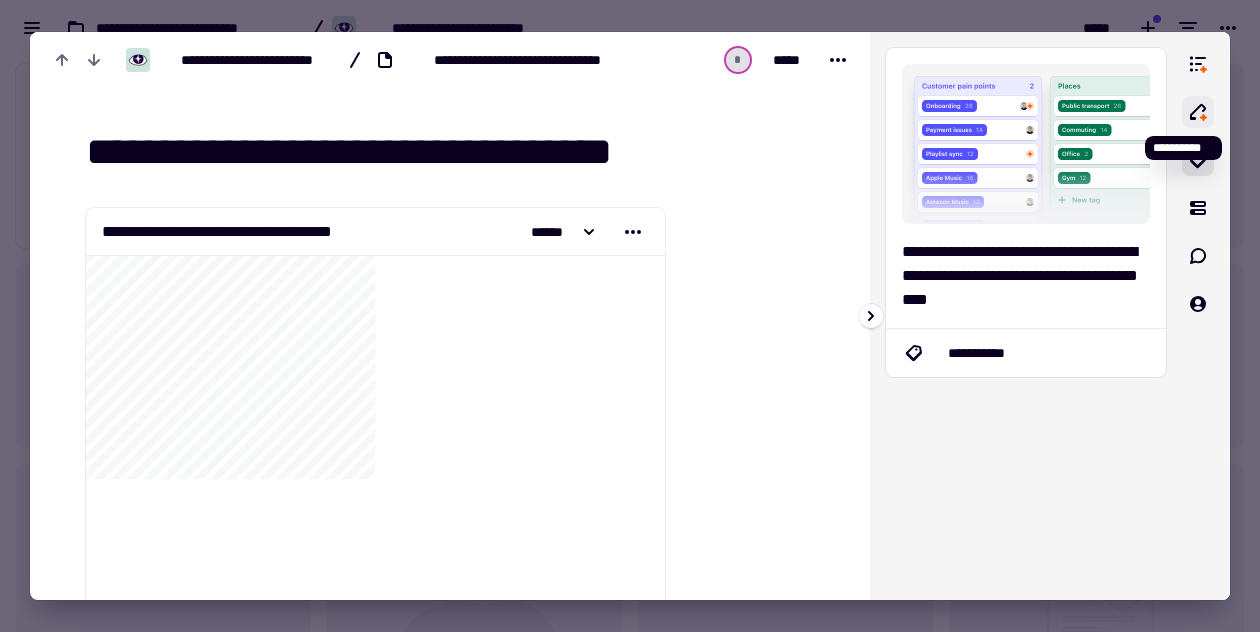 click 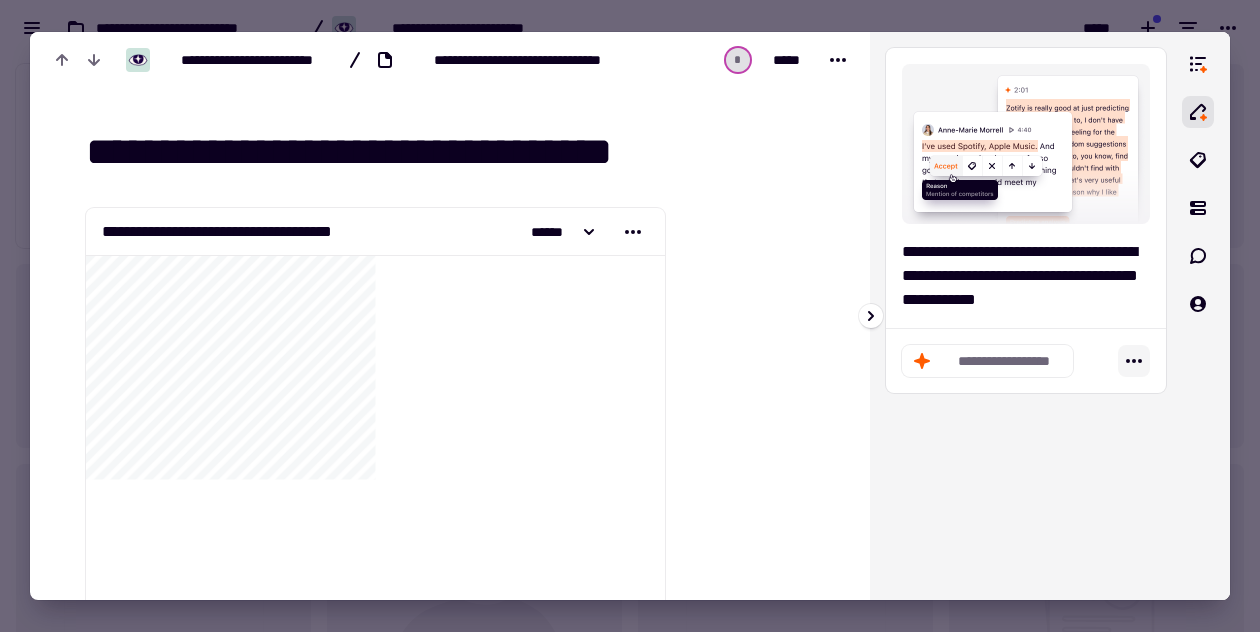 click 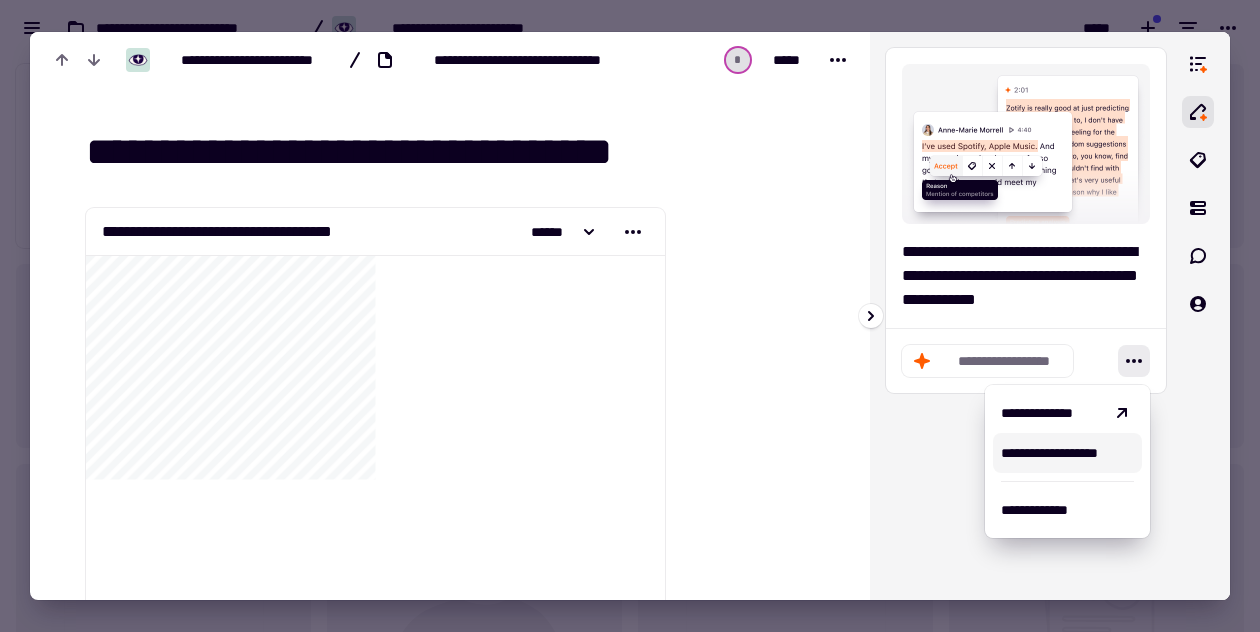 click on "**********" at bounding box center [1067, 453] 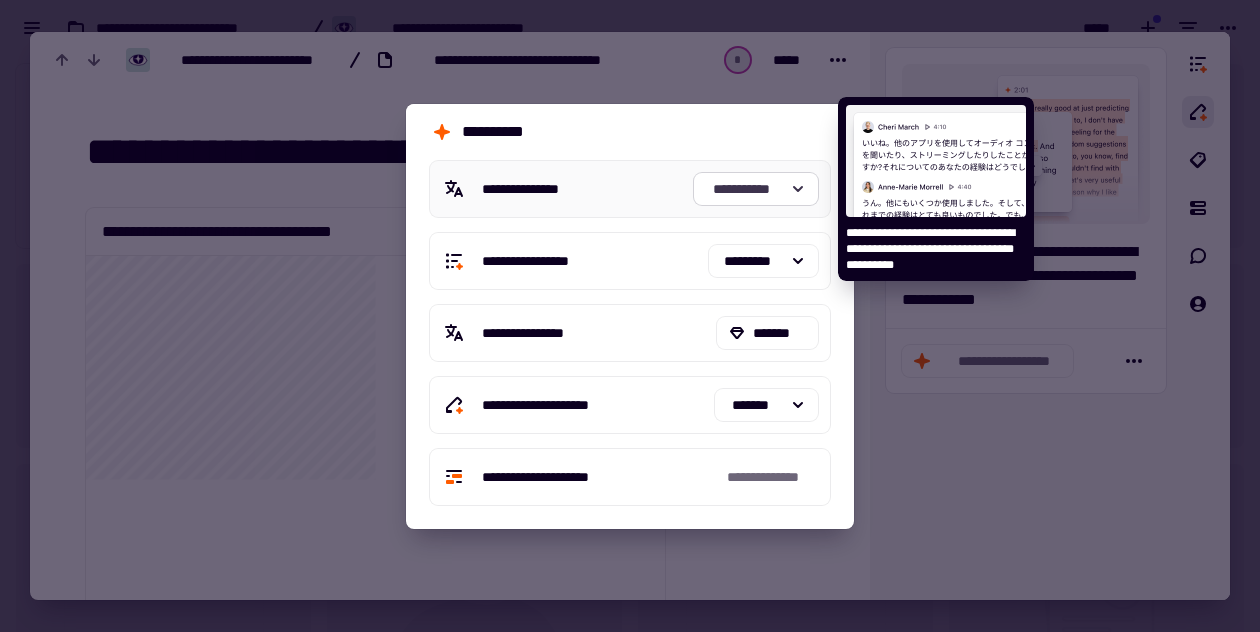click on "**********" 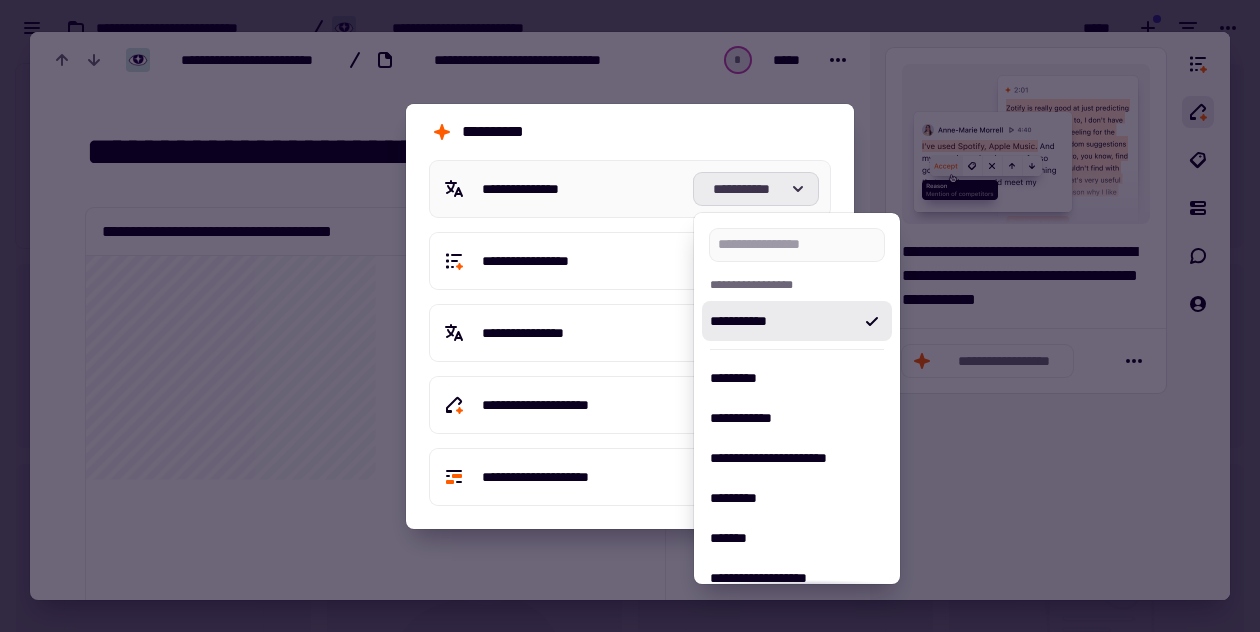 click on "**********" 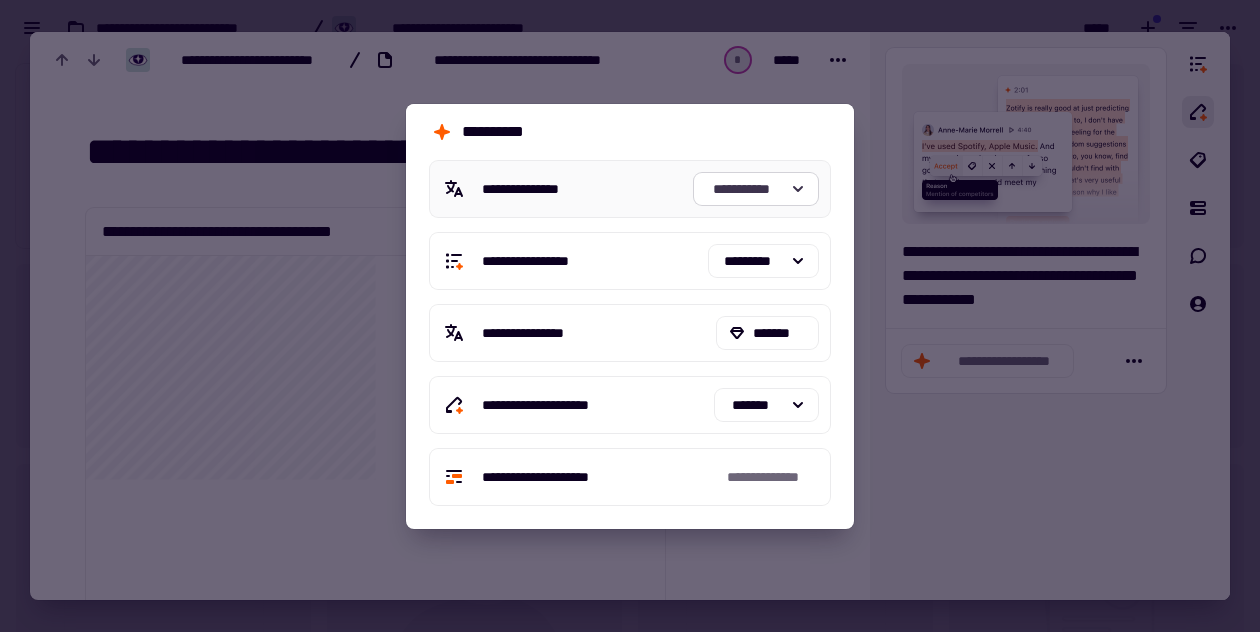 click on "**********" 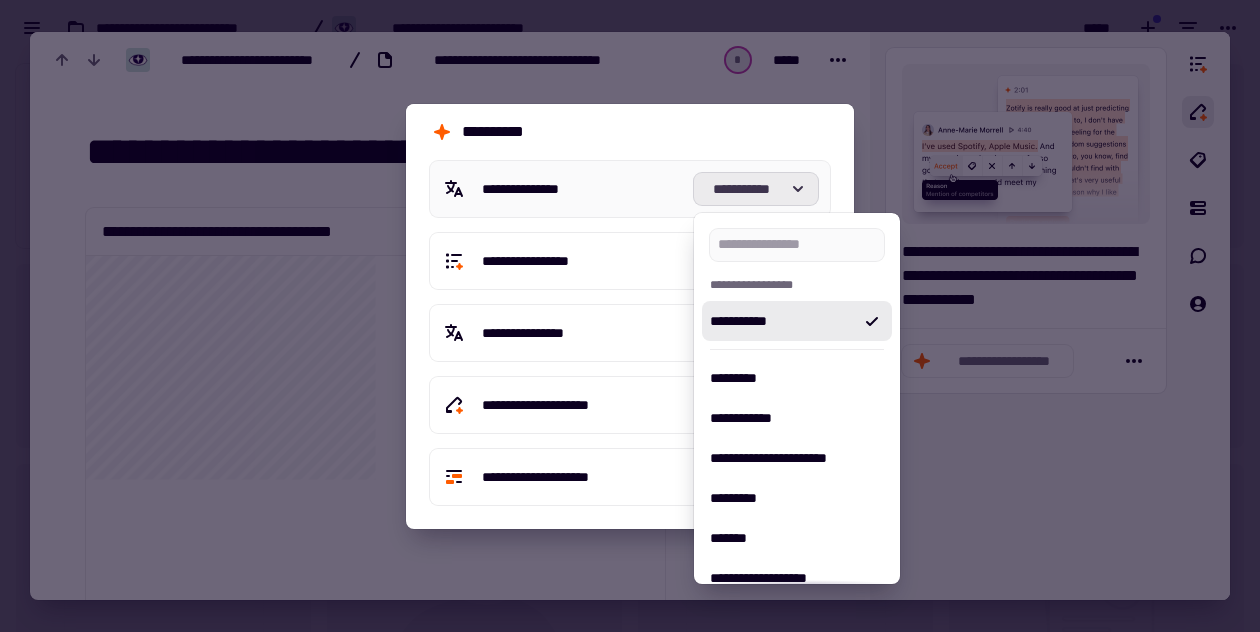 click on "**********" 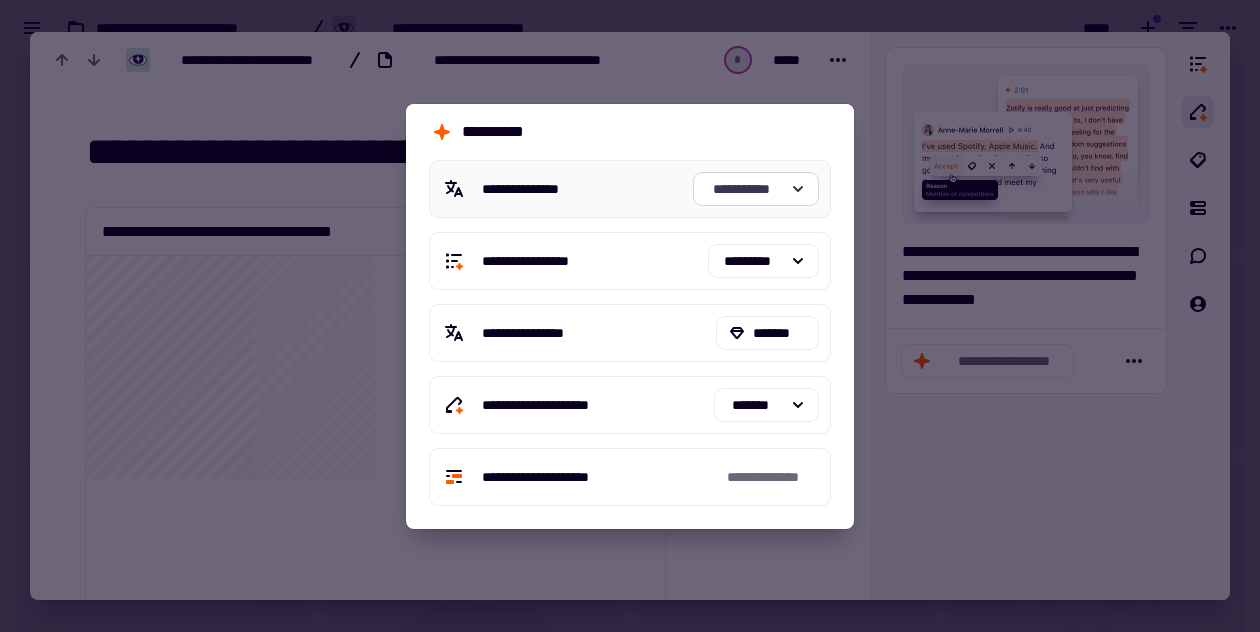 click 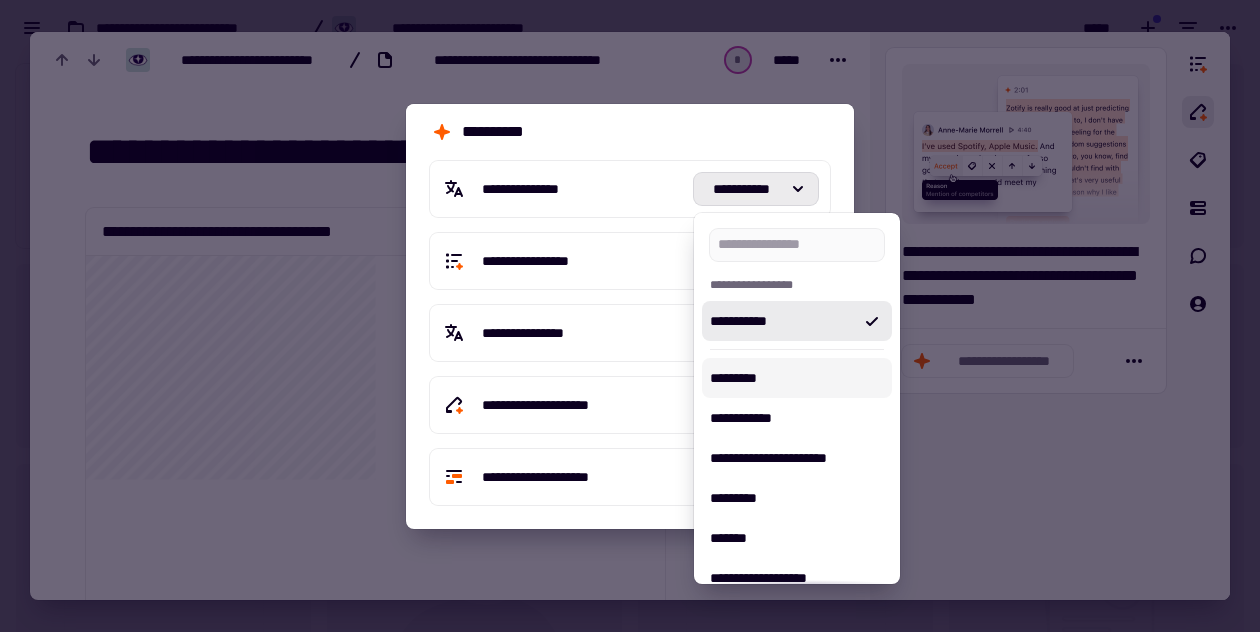 scroll, scrollTop: 73, scrollLeft: 0, axis: vertical 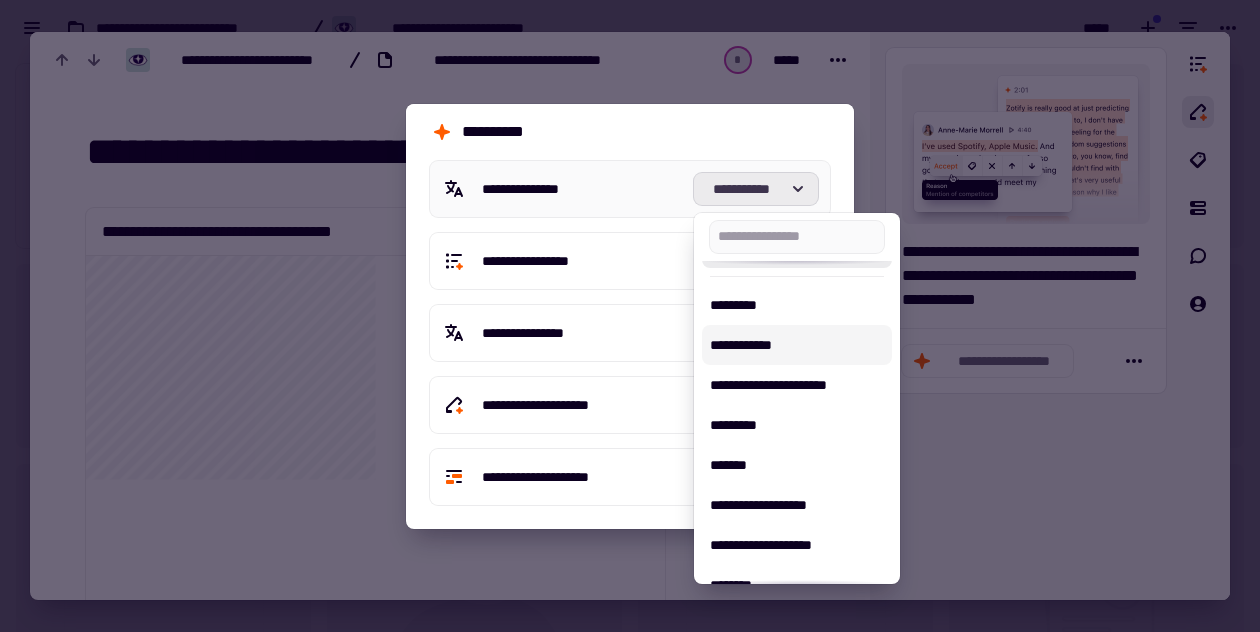 click 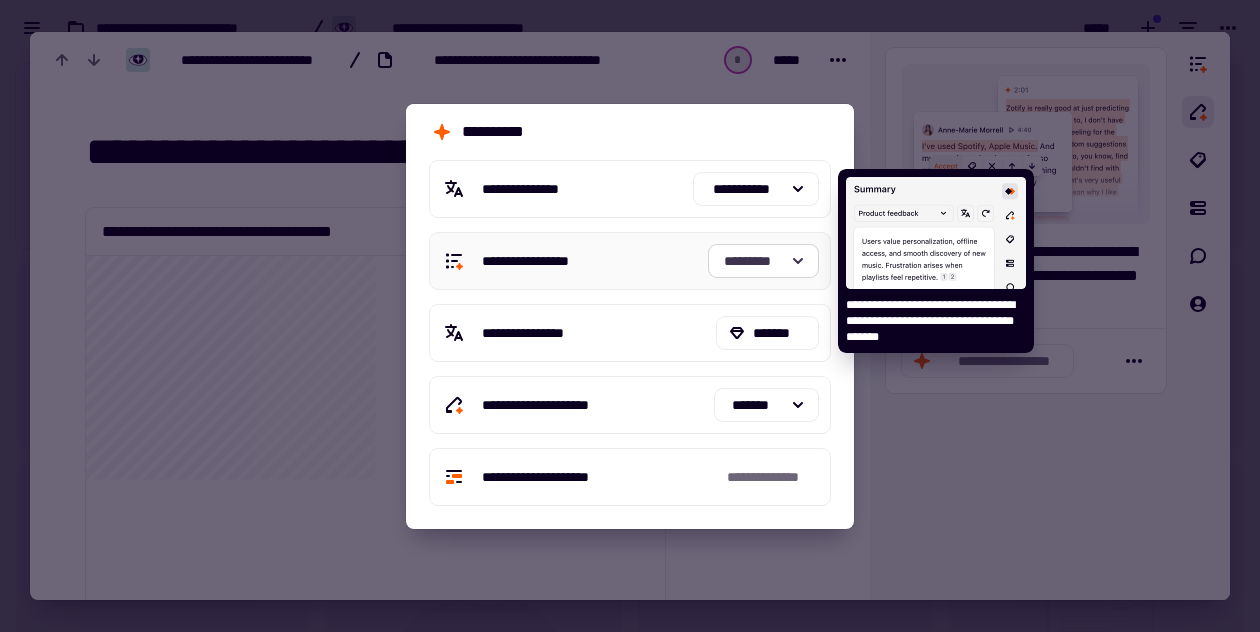 click 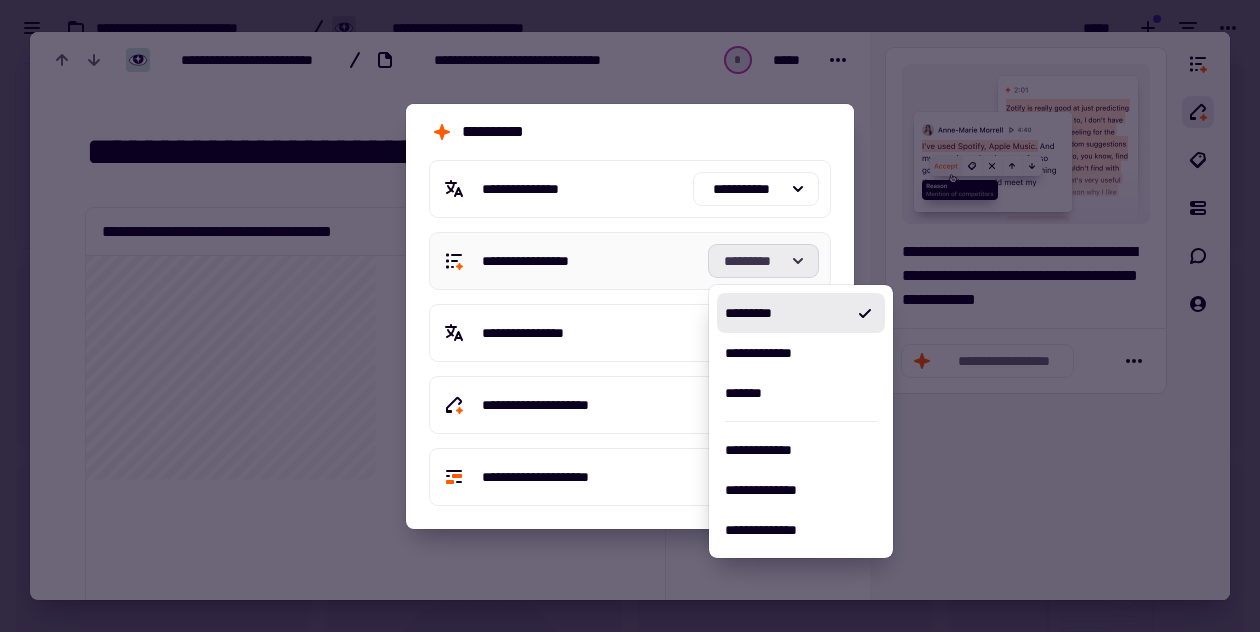 click 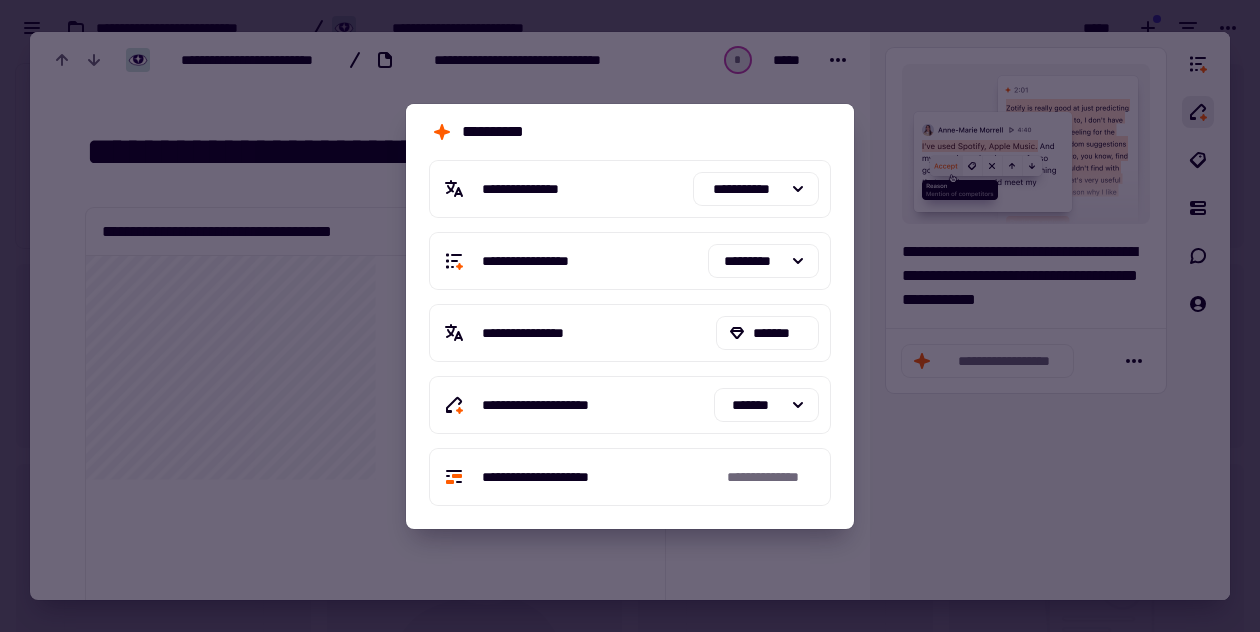 click at bounding box center (630, 316) 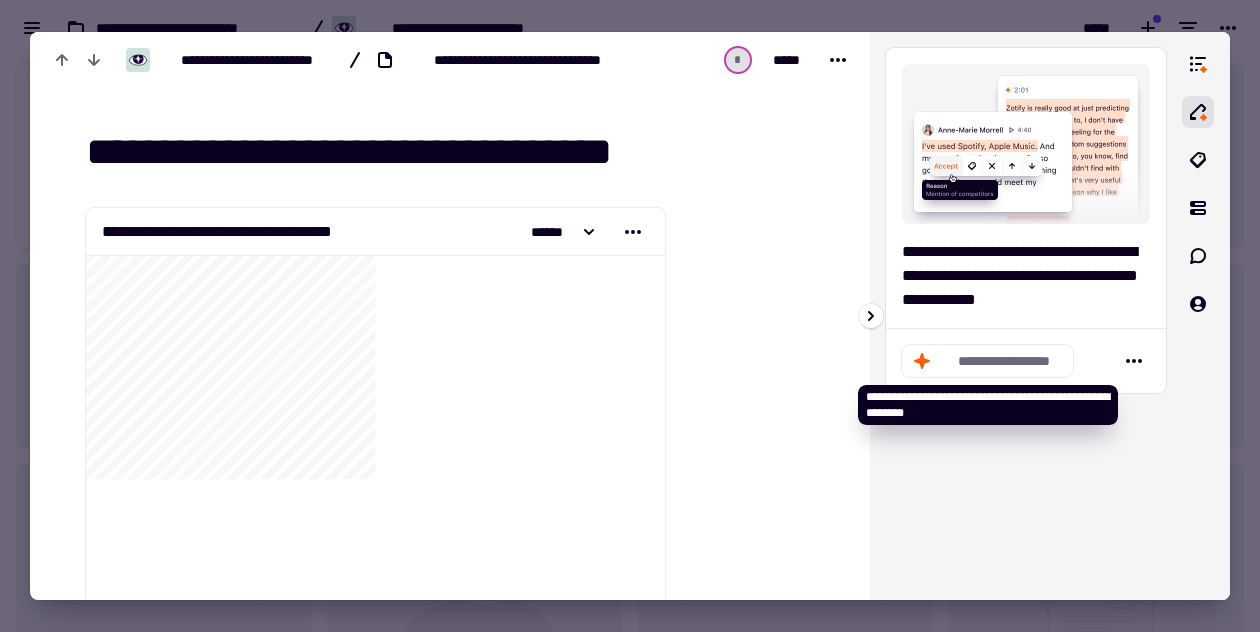 click on "**********" 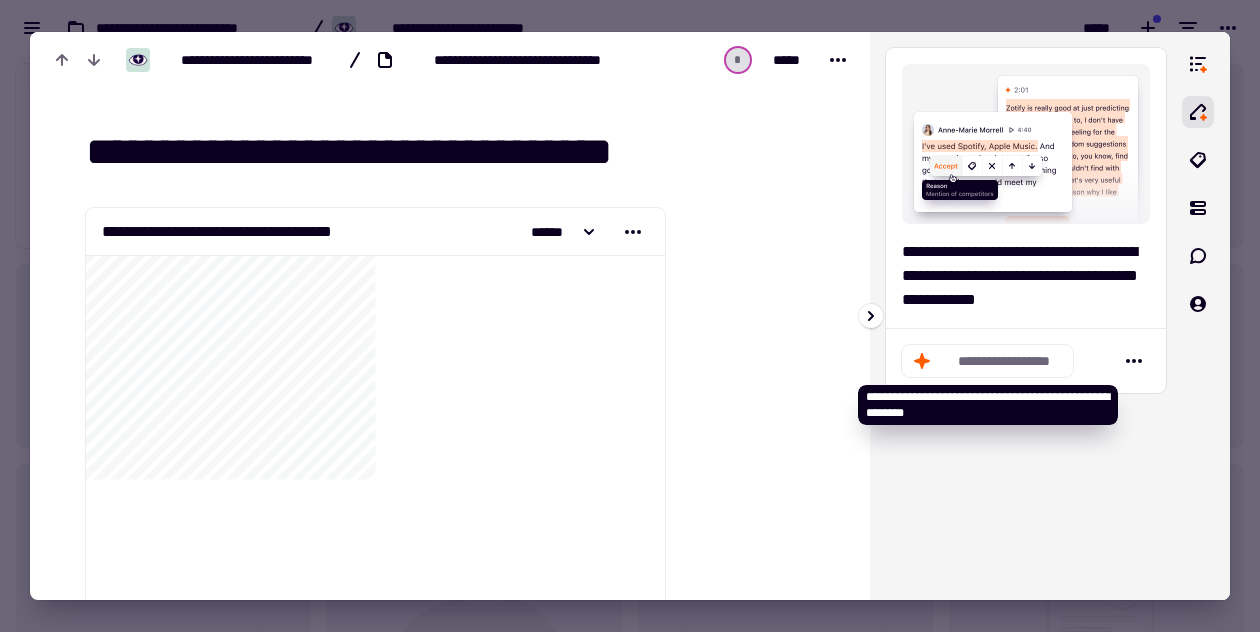 click on "**********" 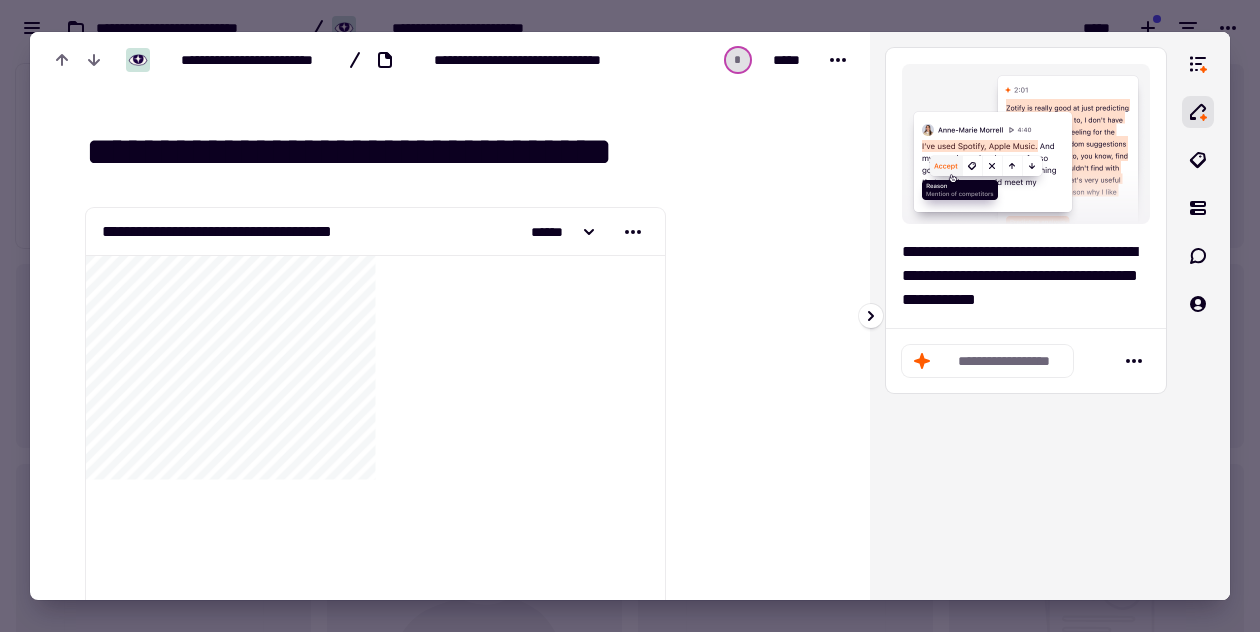 click on "**********" 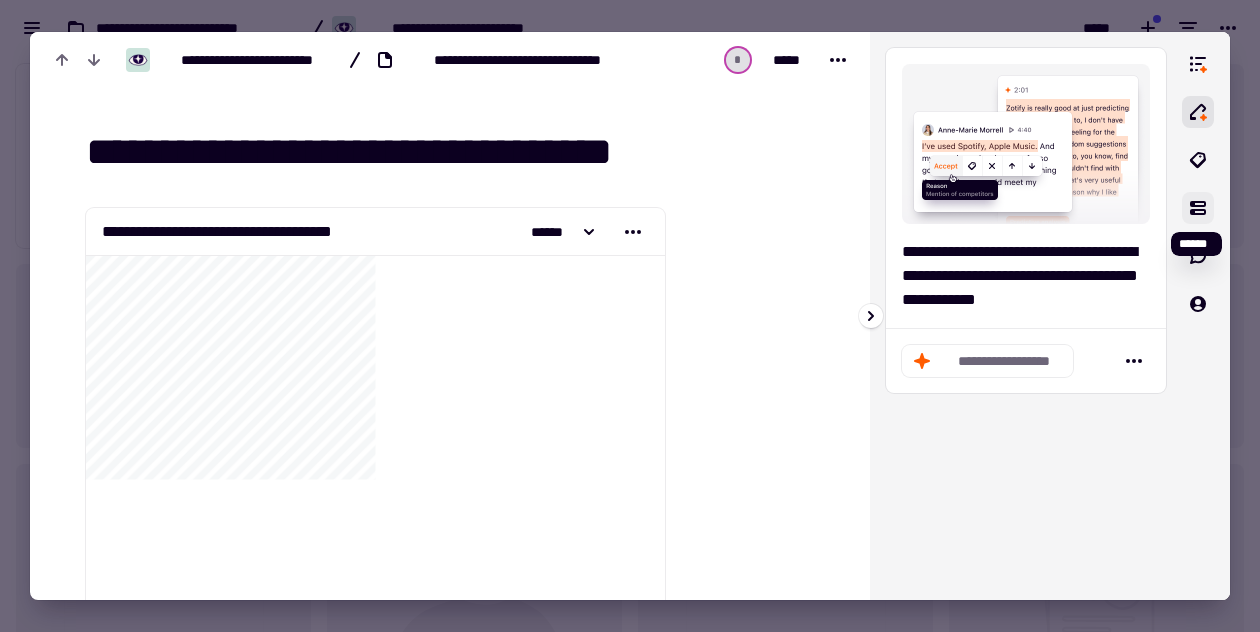 click 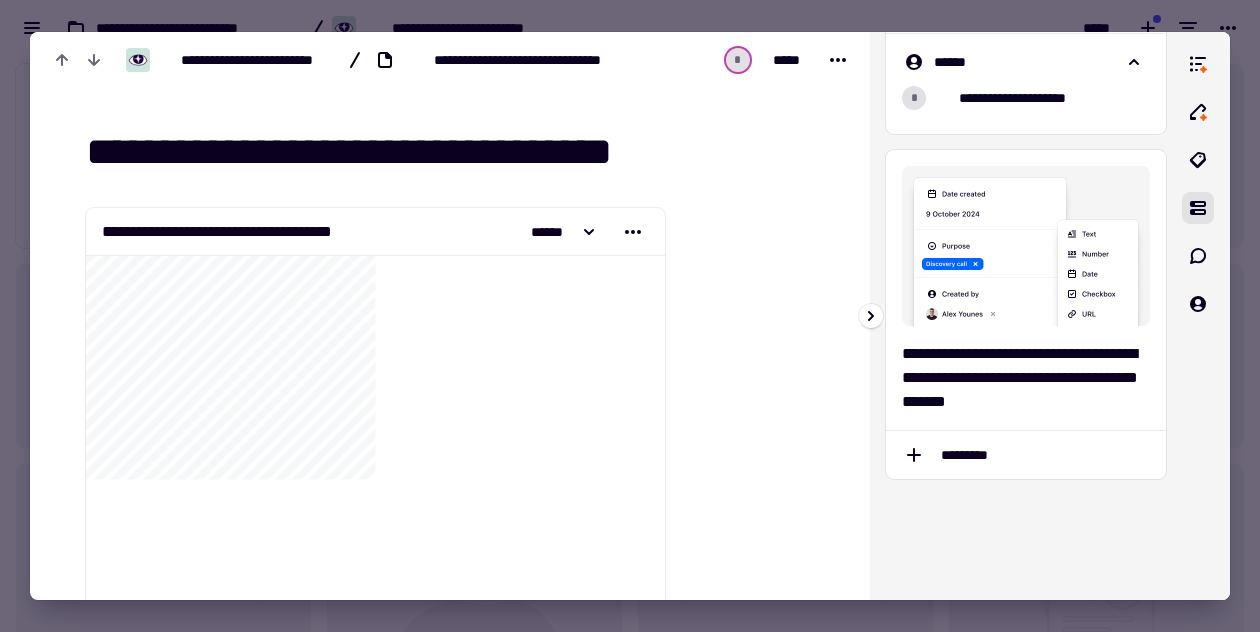 scroll, scrollTop: 122, scrollLeft: 0, axis: vertical 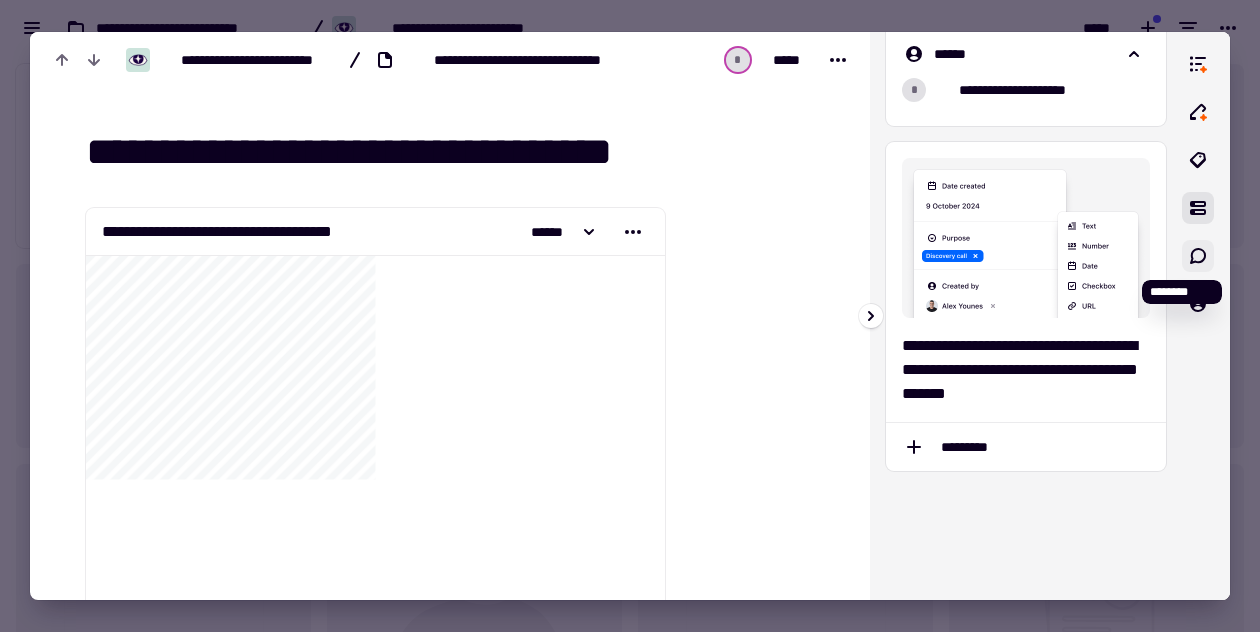 click 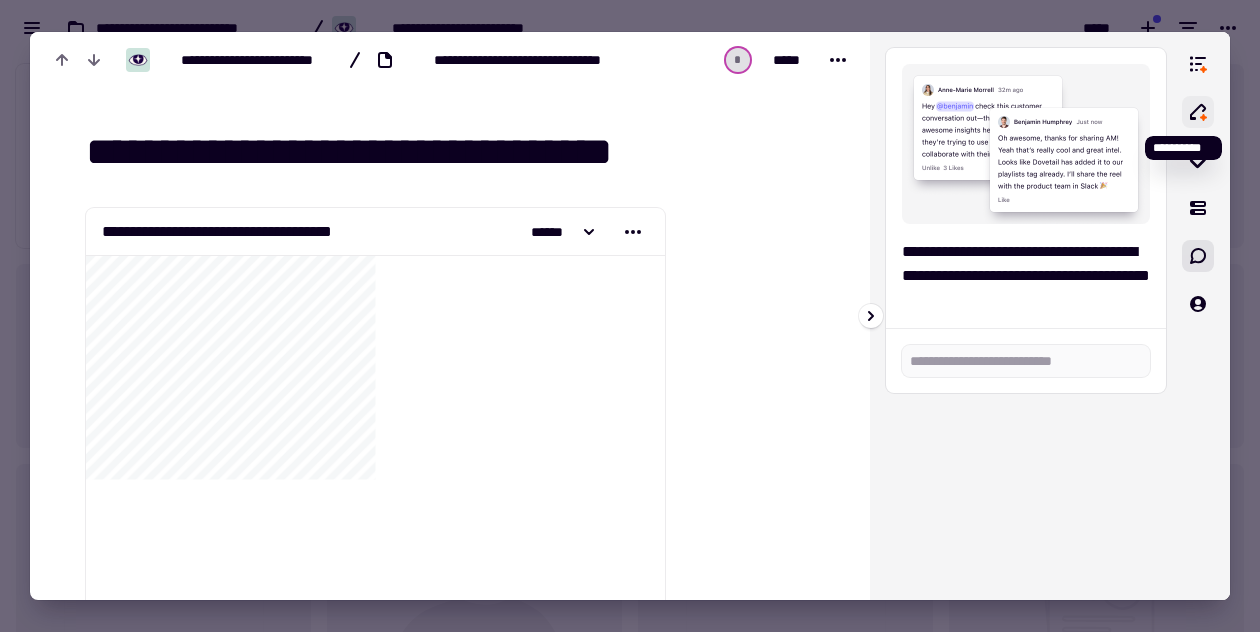 click 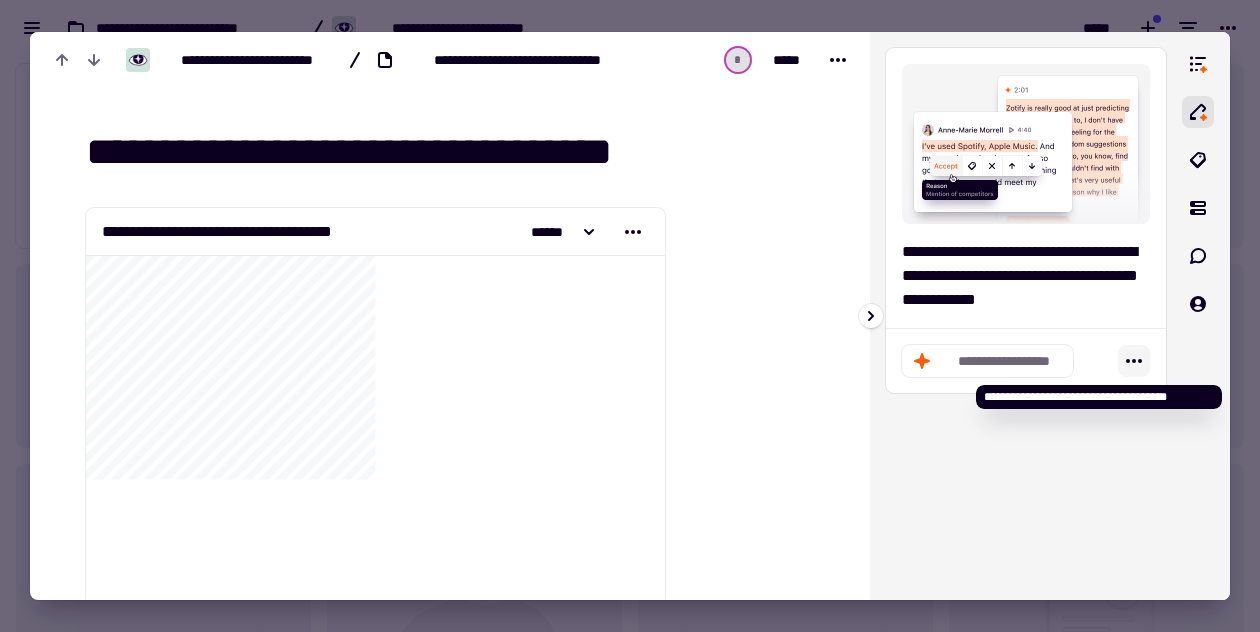 click 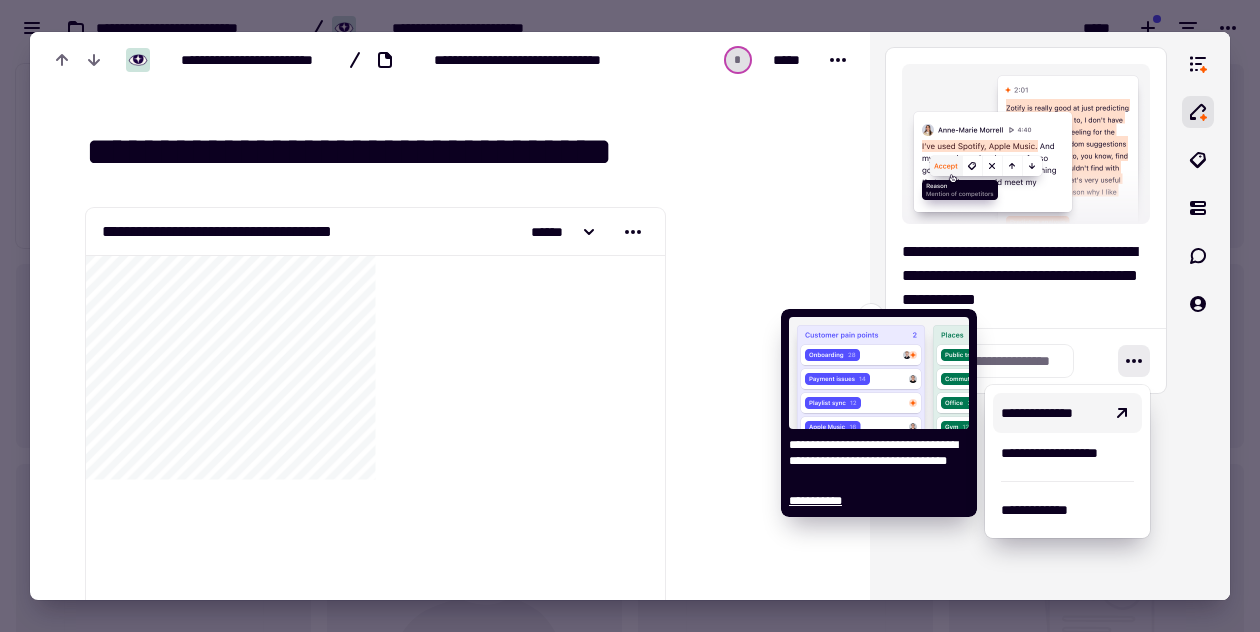 click on "**********" at bounding box center [1067, 413] 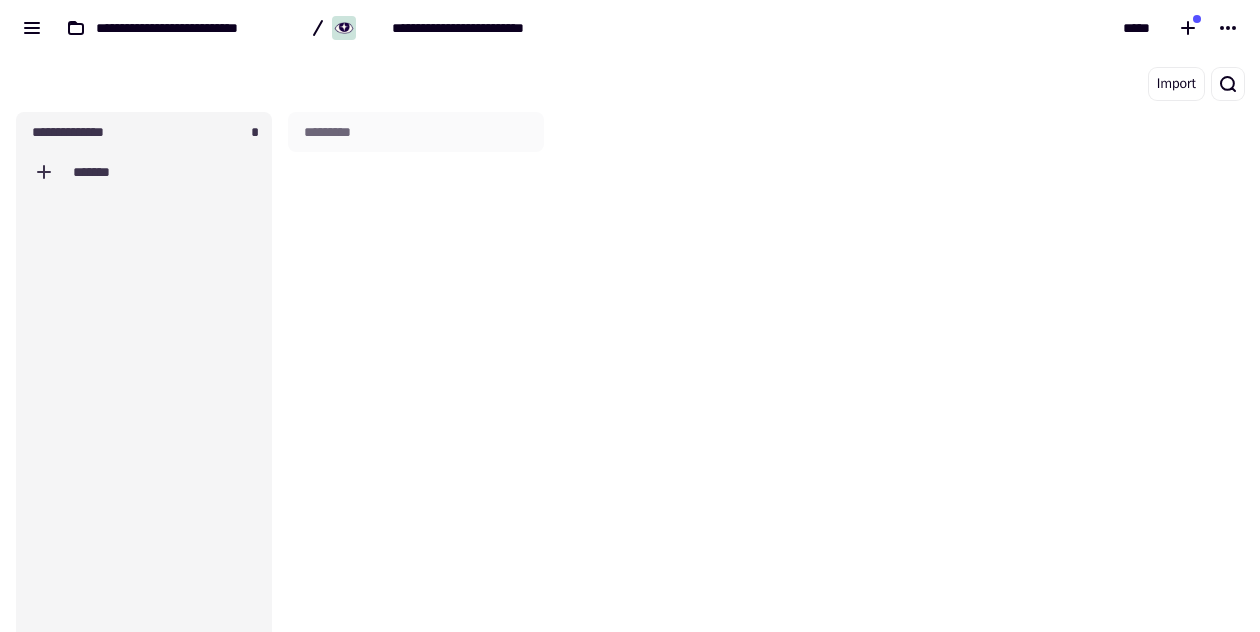 scroll, scrollTop: 1, scrollLeft: 1, axis: both 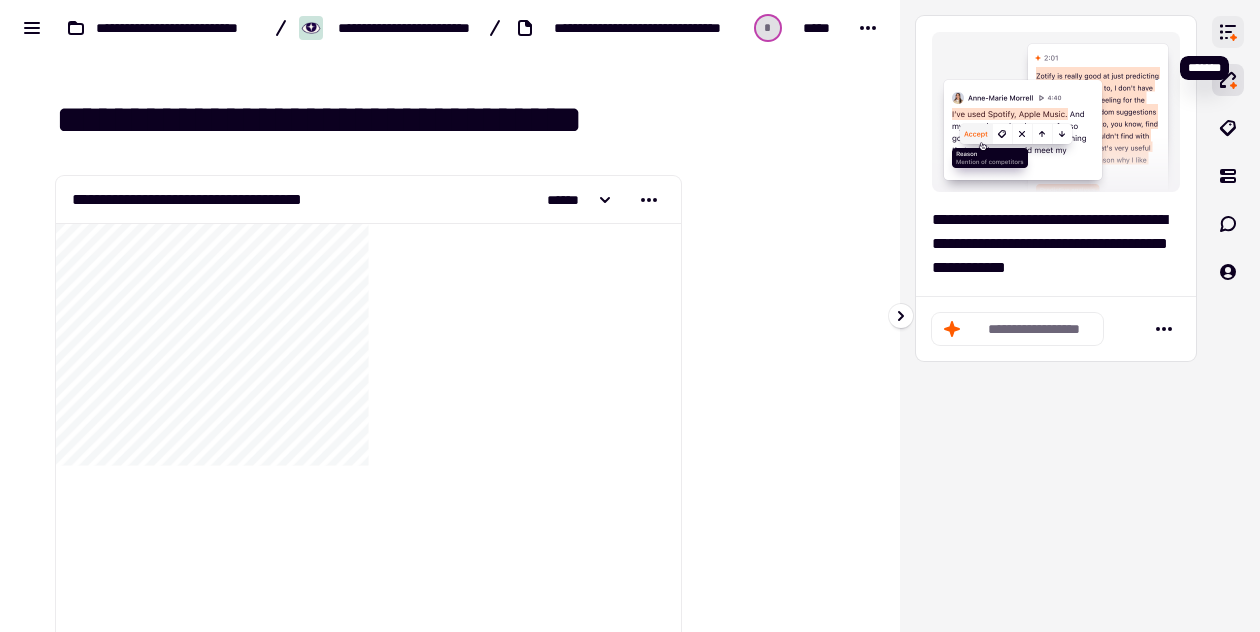 click 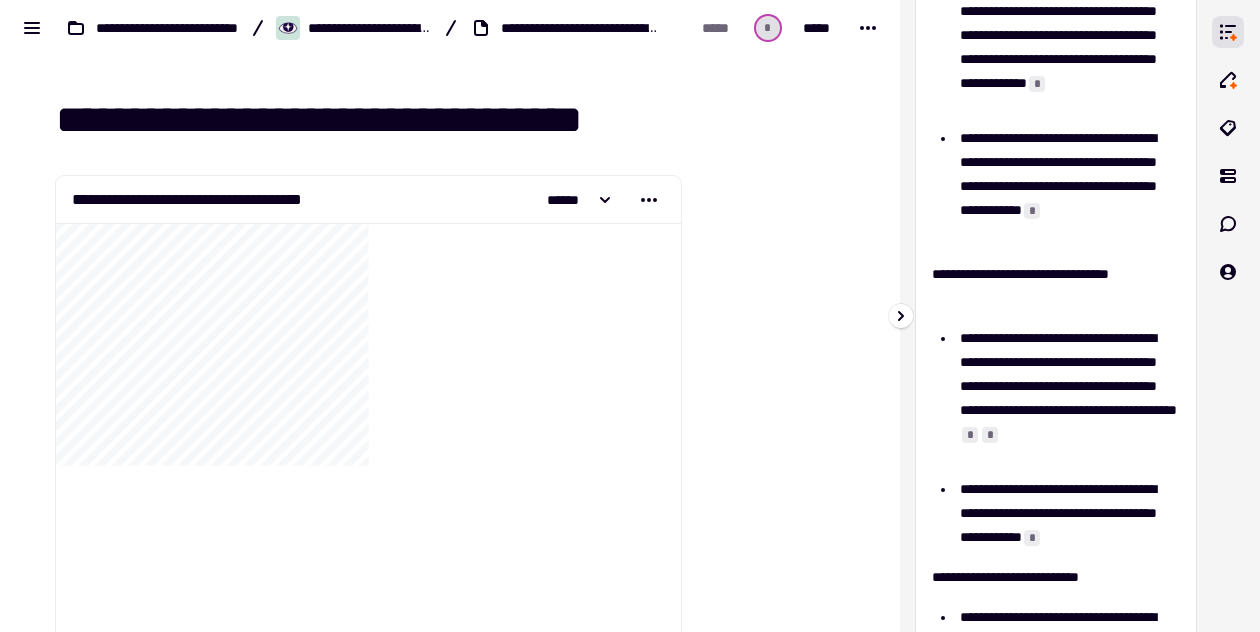 scroll, scrollTop: 414, scrollLeft: 0, axis: vertical 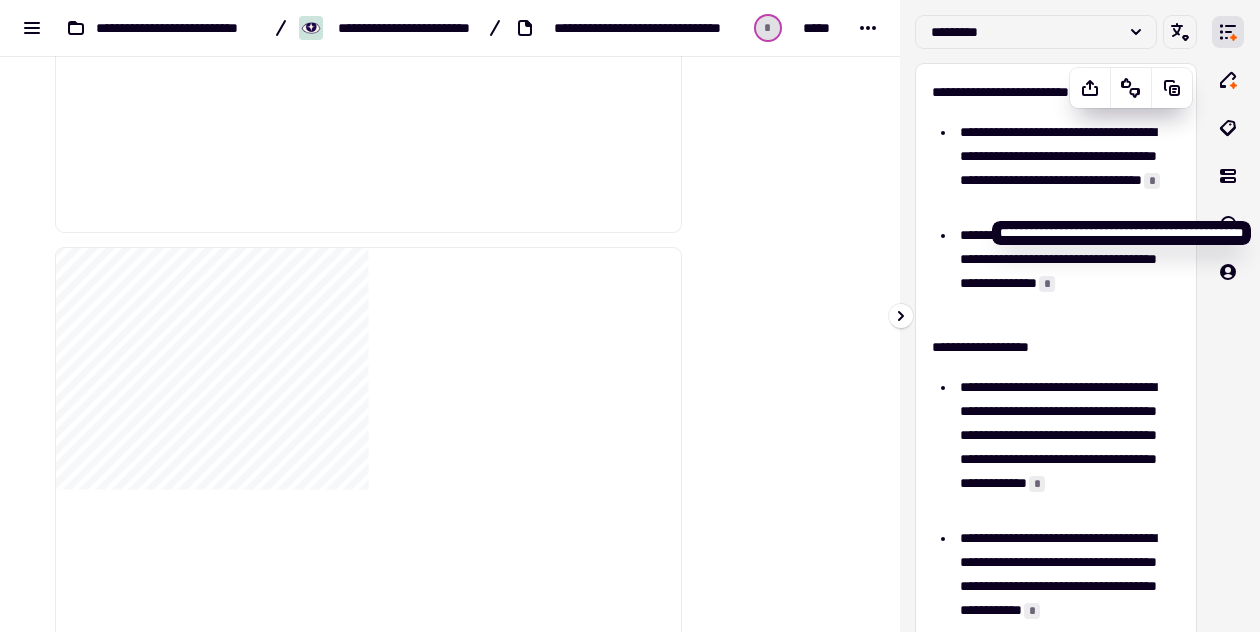 click on "*" at bounding box center (1152, 181) 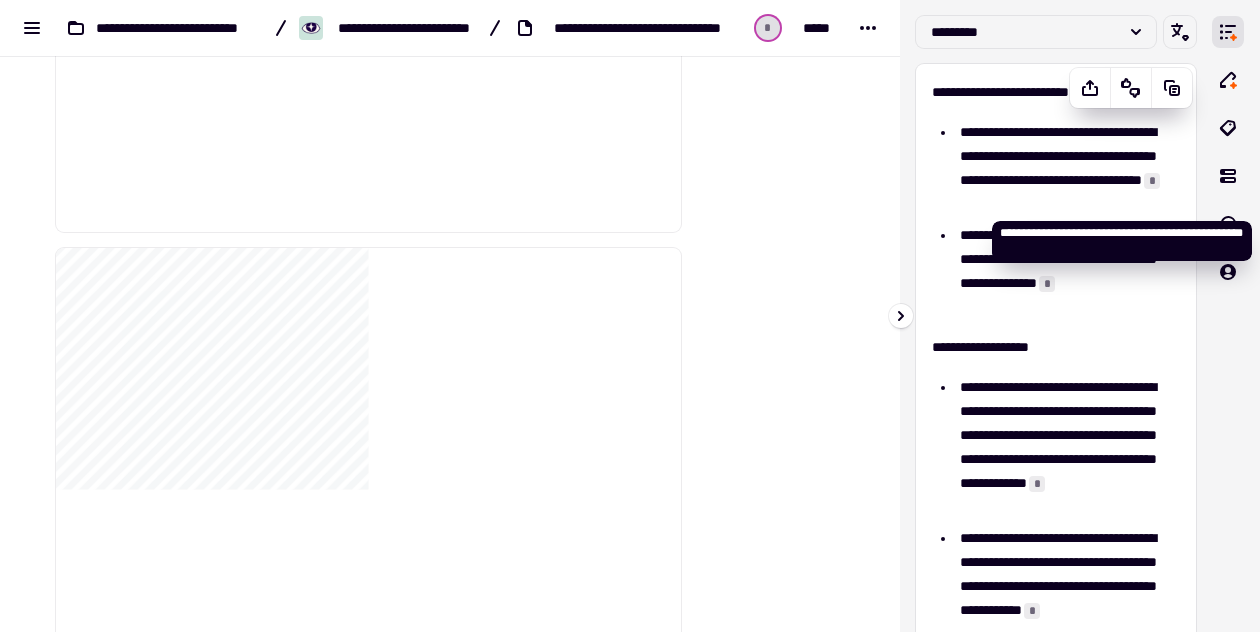 click on "*" at bounding box center (1152, 181) 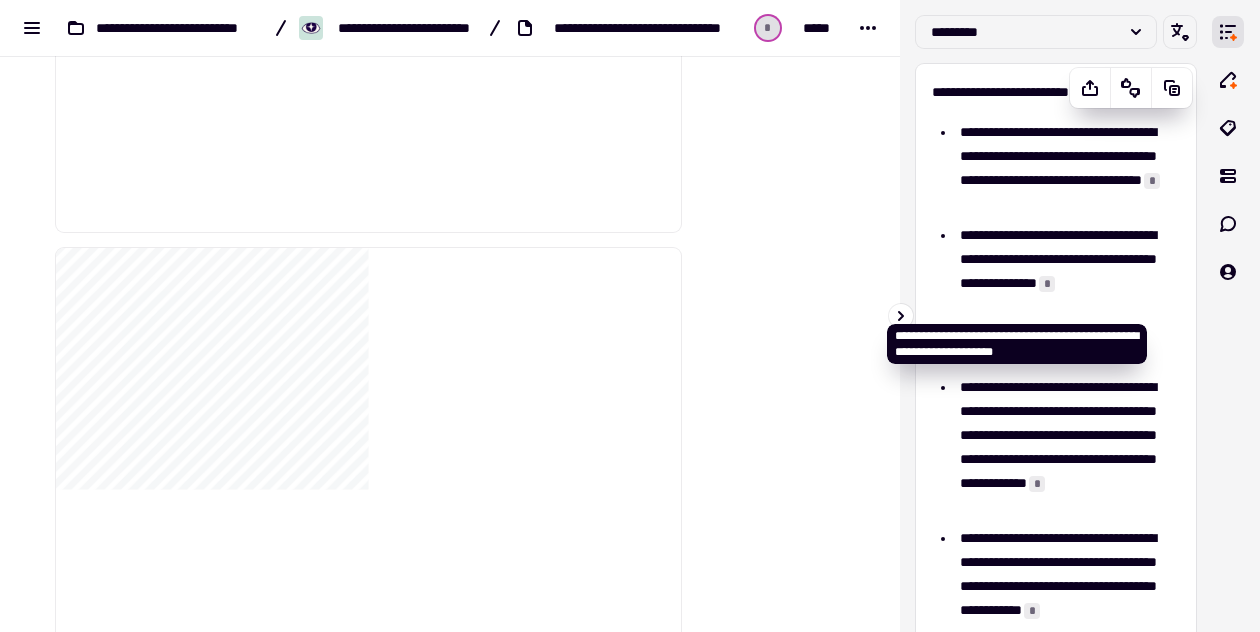 click on "*" at bounding box center (1047, 284) 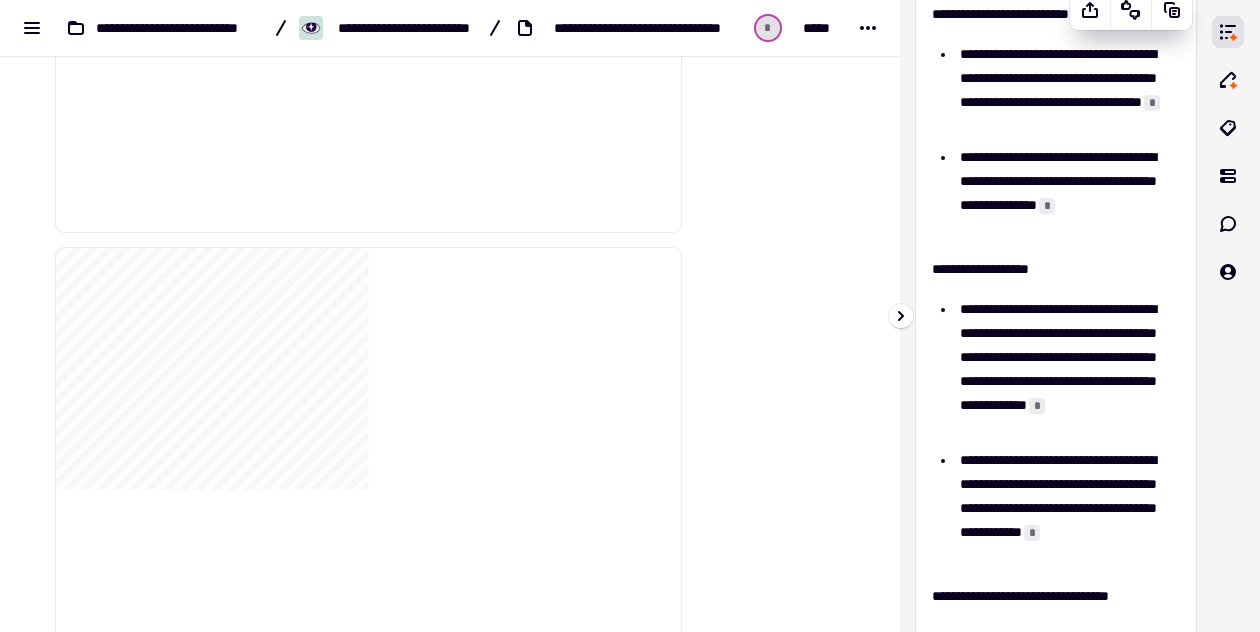 scroll, scrollTop: 0, scrollLeft: 0, axis: both 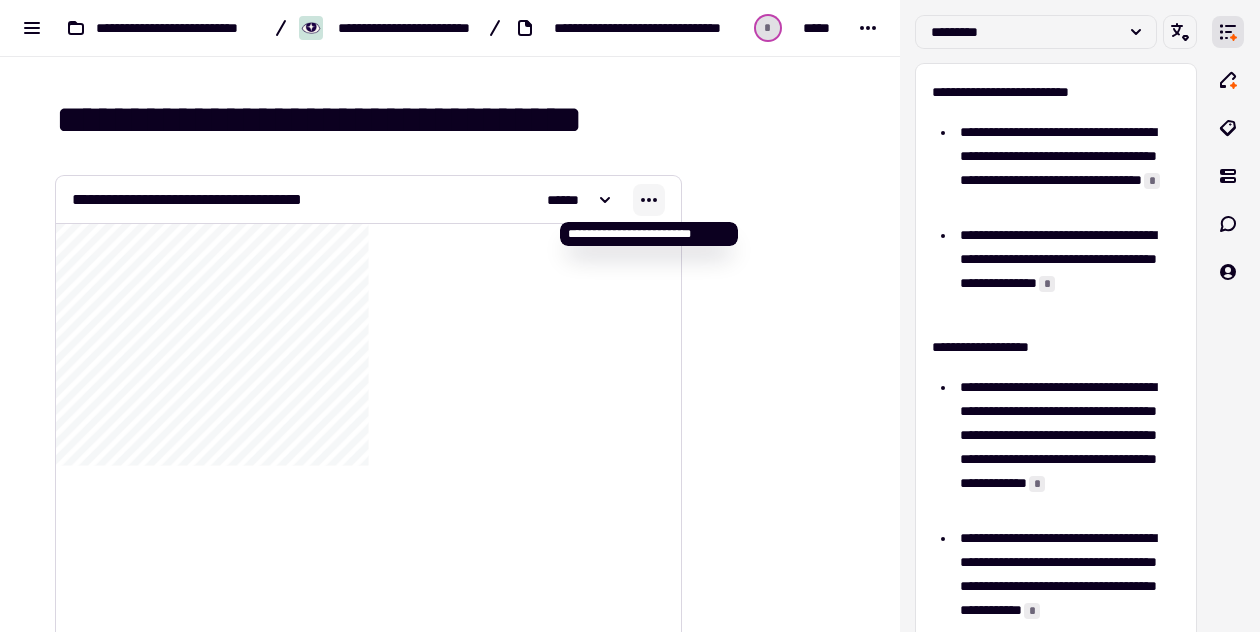 click 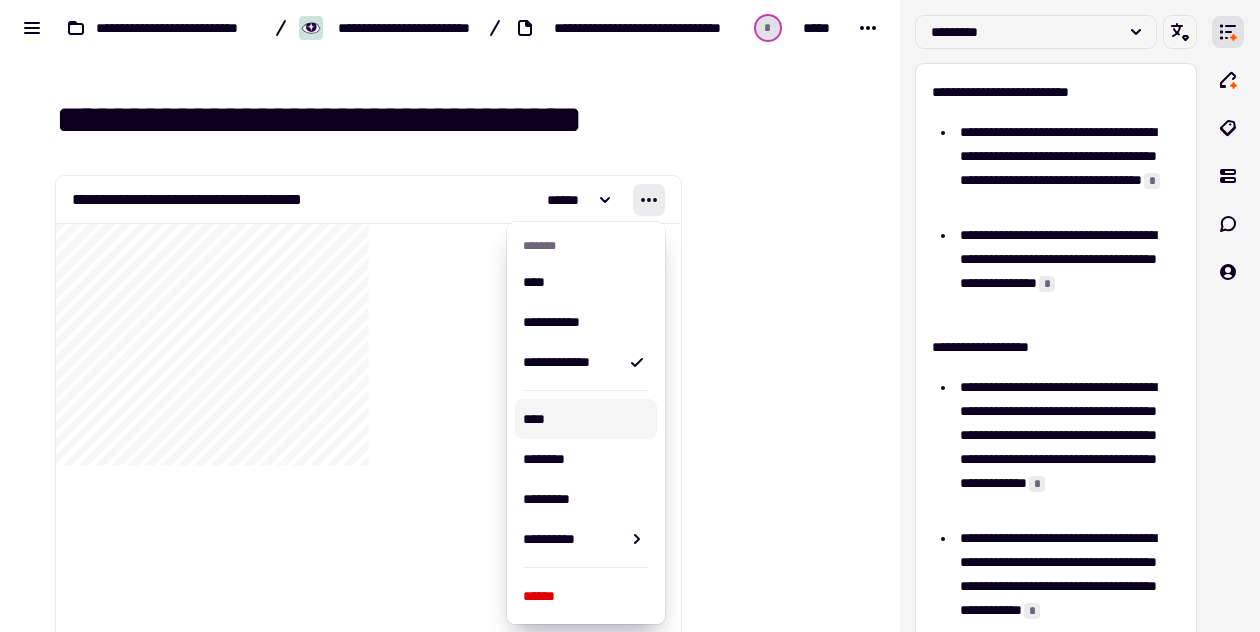 click at bounding box center (776, 5019) 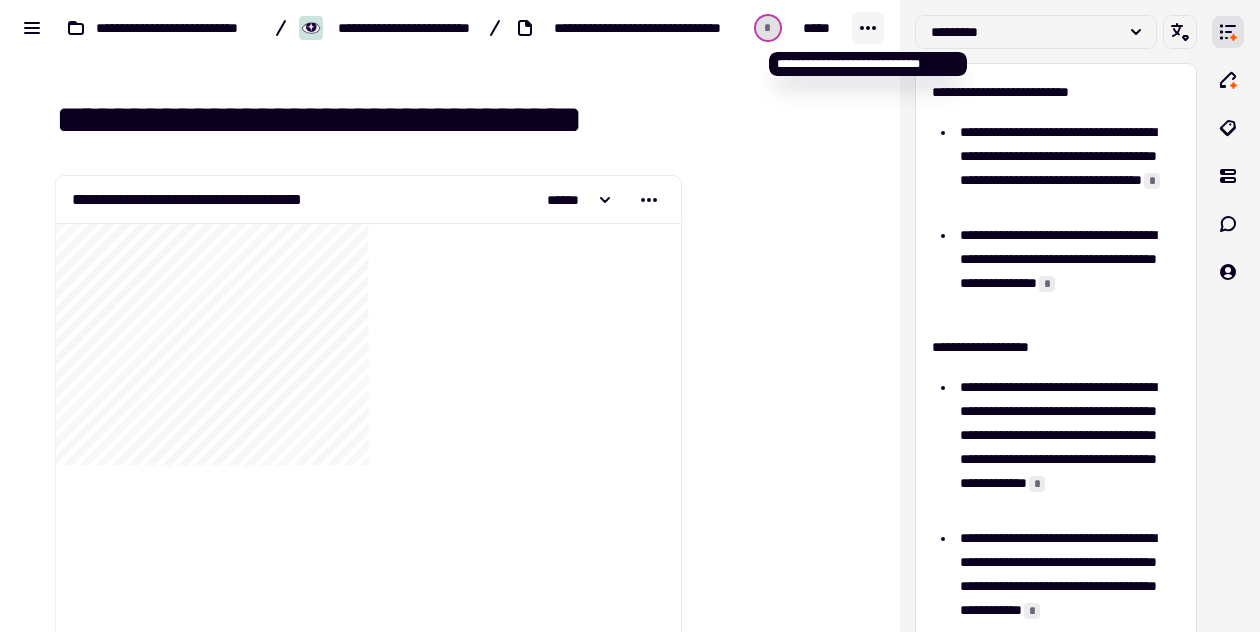 click 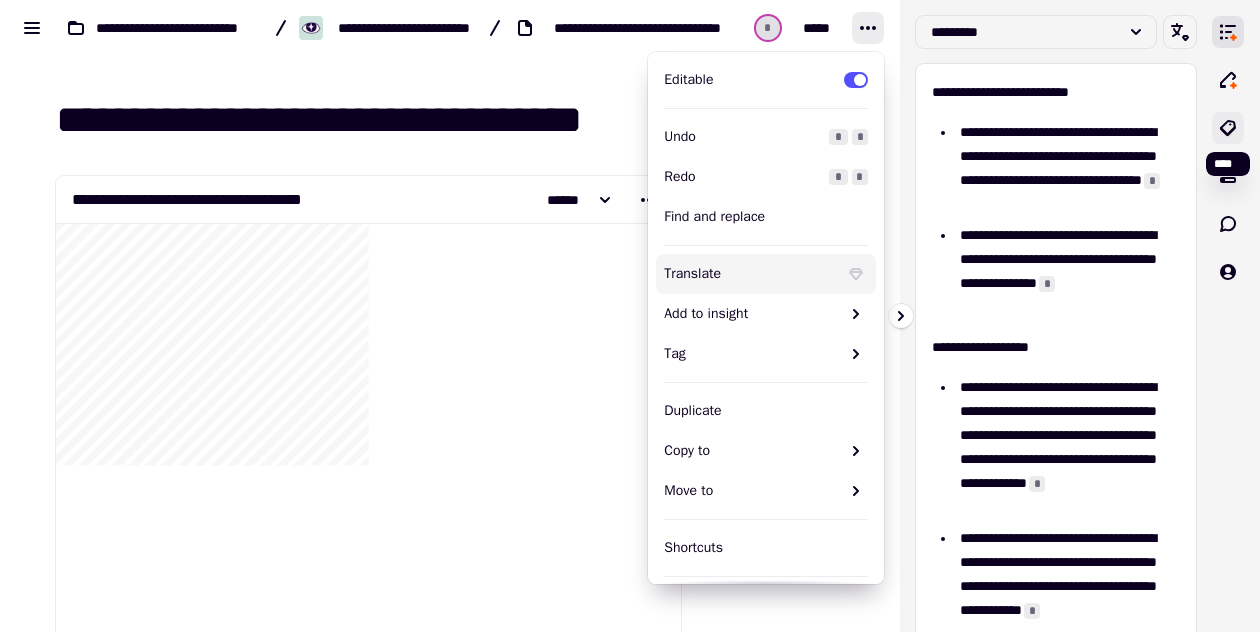 click 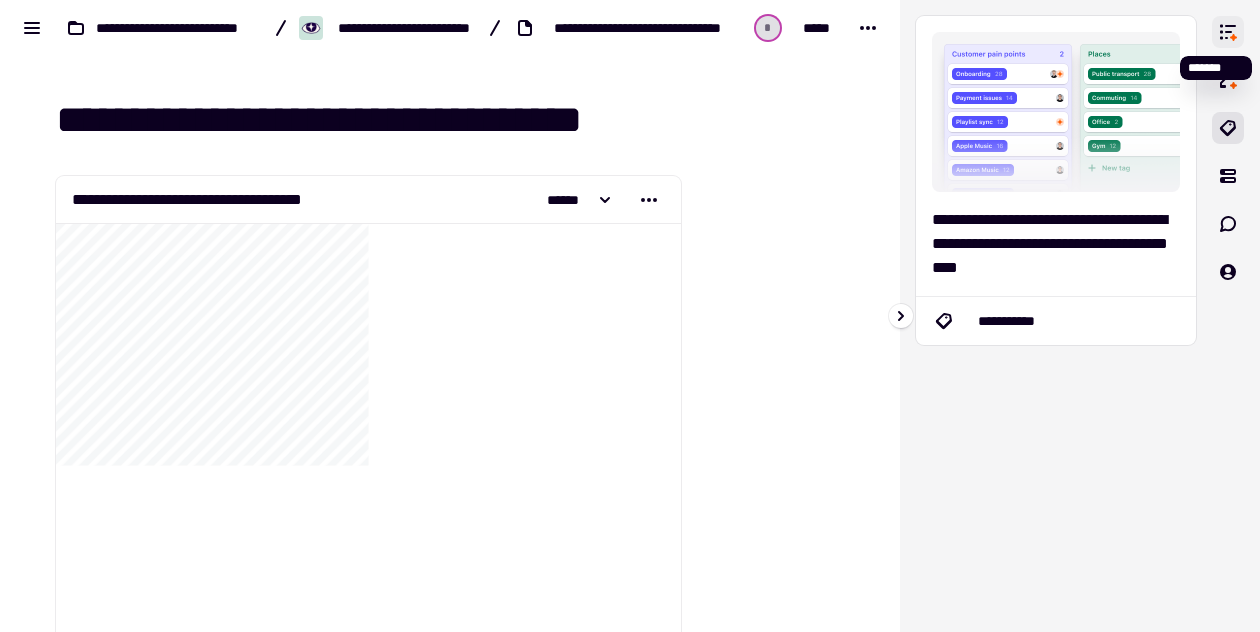 click 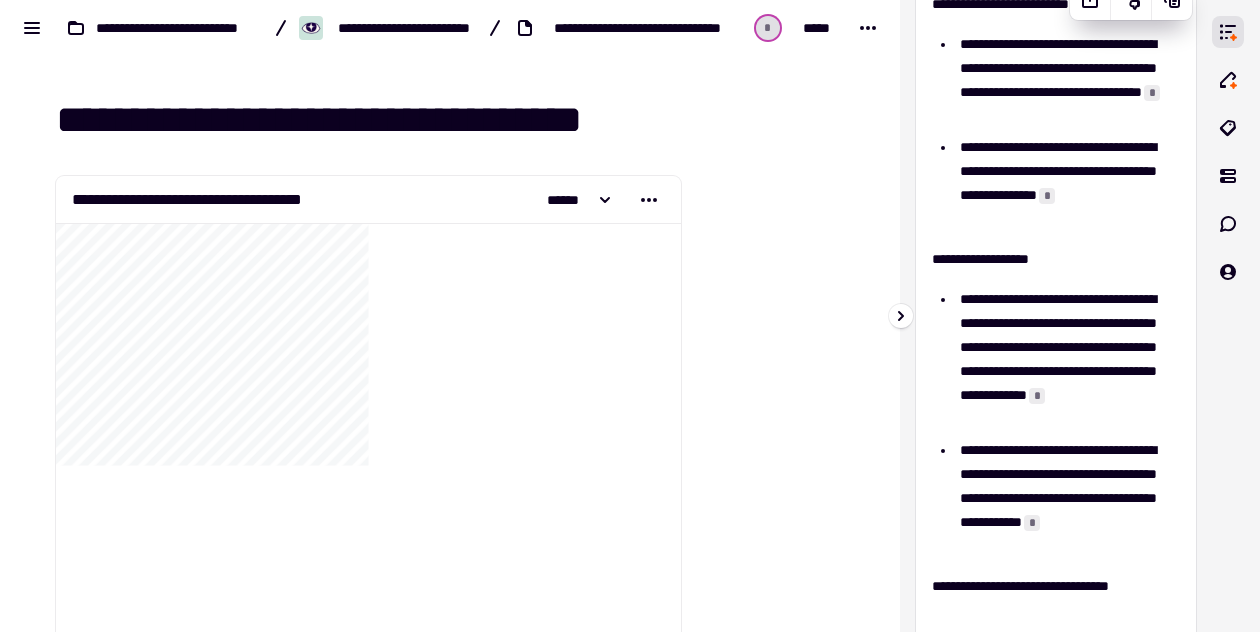 scroll, scrollTop: 0, scrollLeft: 0, axis: both 